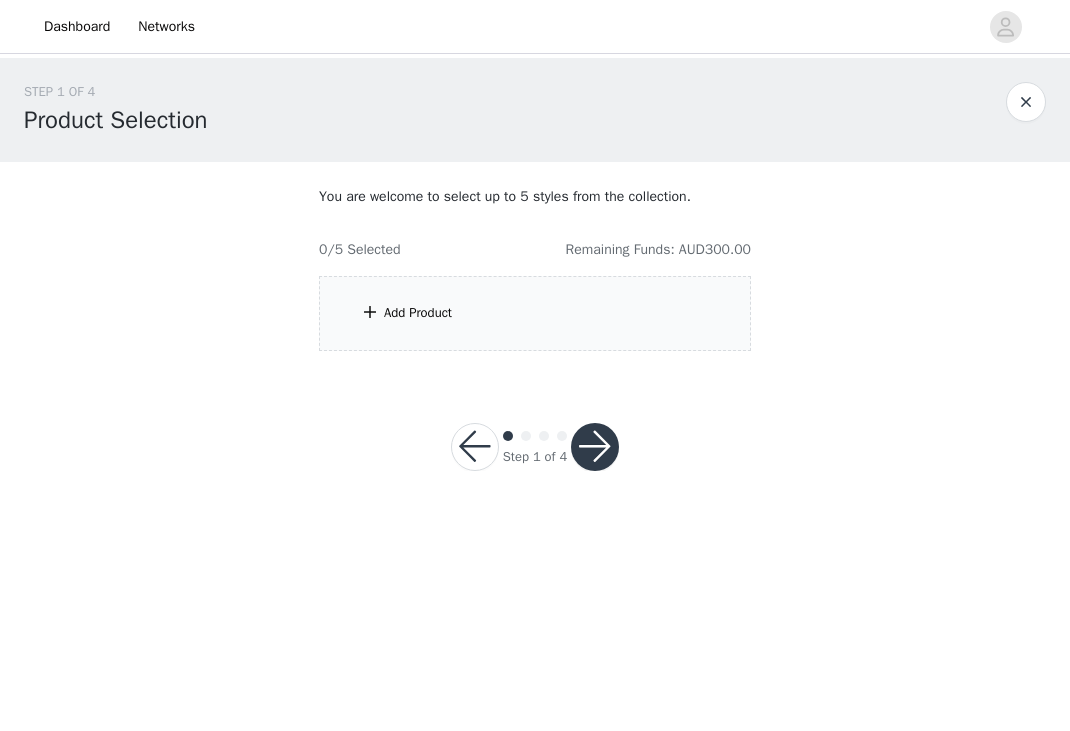 scroll, scrollTop: 0, scrollLeft: 0, axis: both 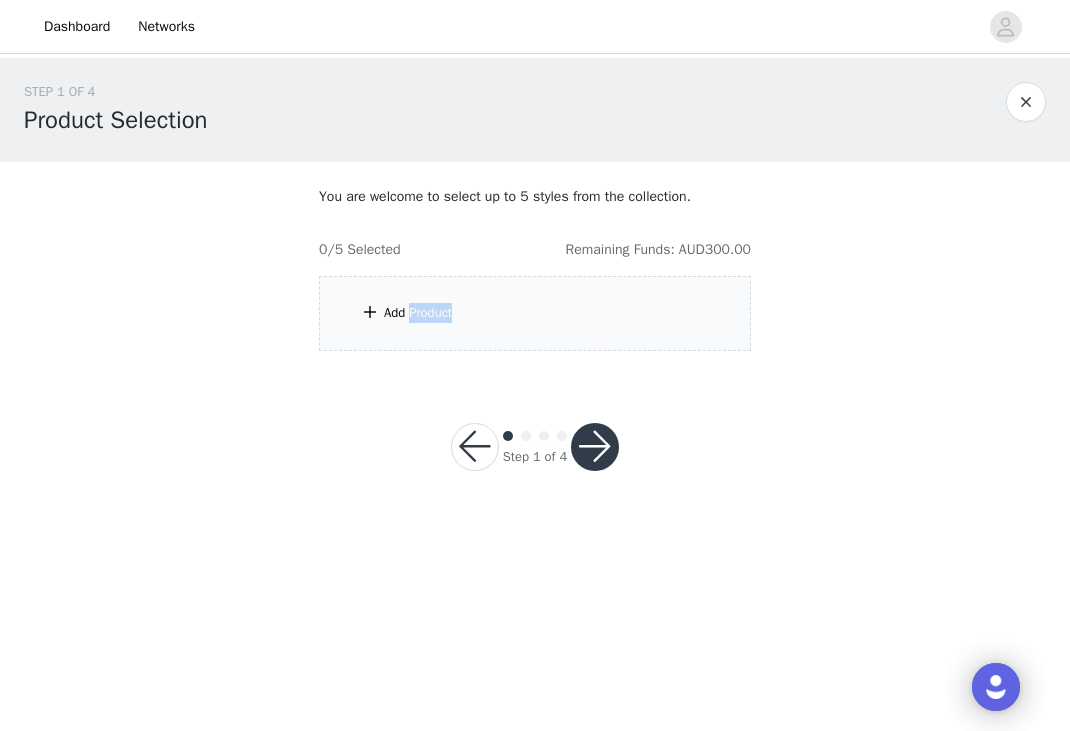 click on "Step 1 of 4" at bounding box center (535, 447) 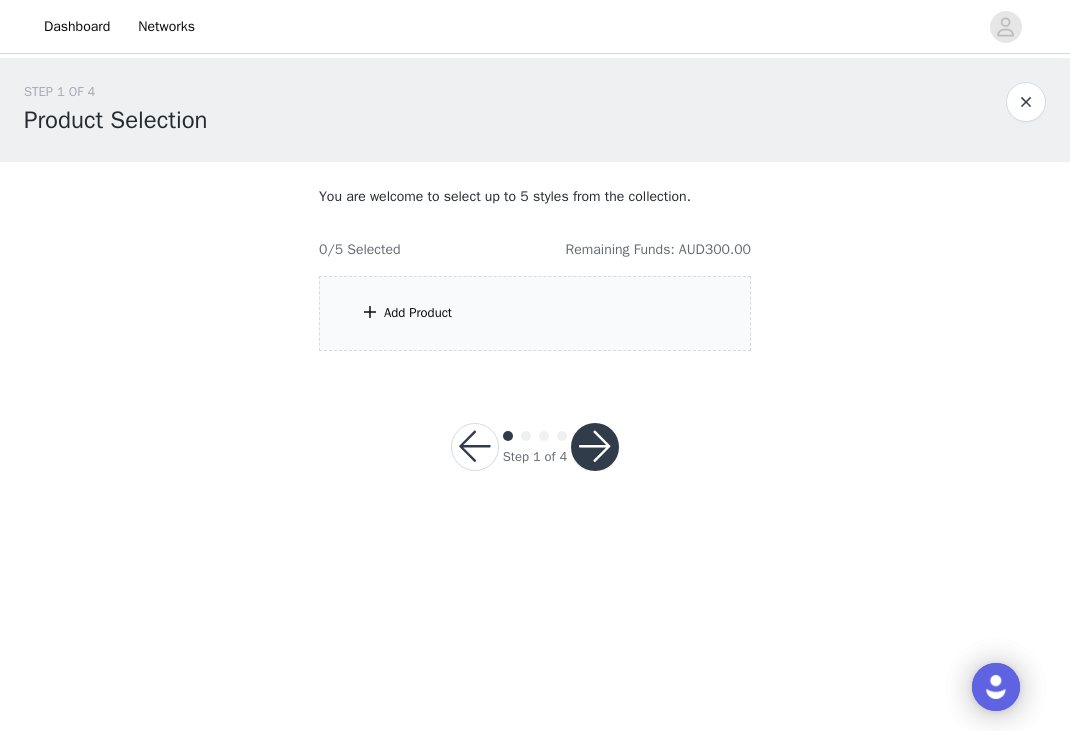 click at bounding box center [475, 447] 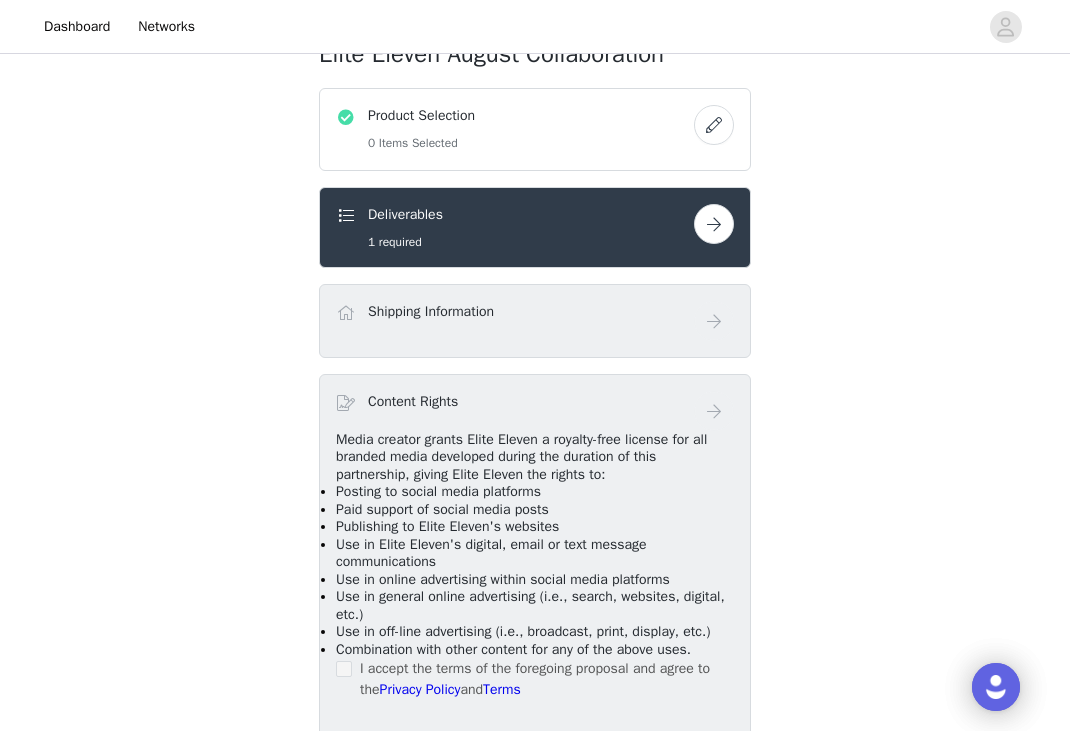 scroll, scrollTop: 647, scrollLeft: 0, axis: vertical 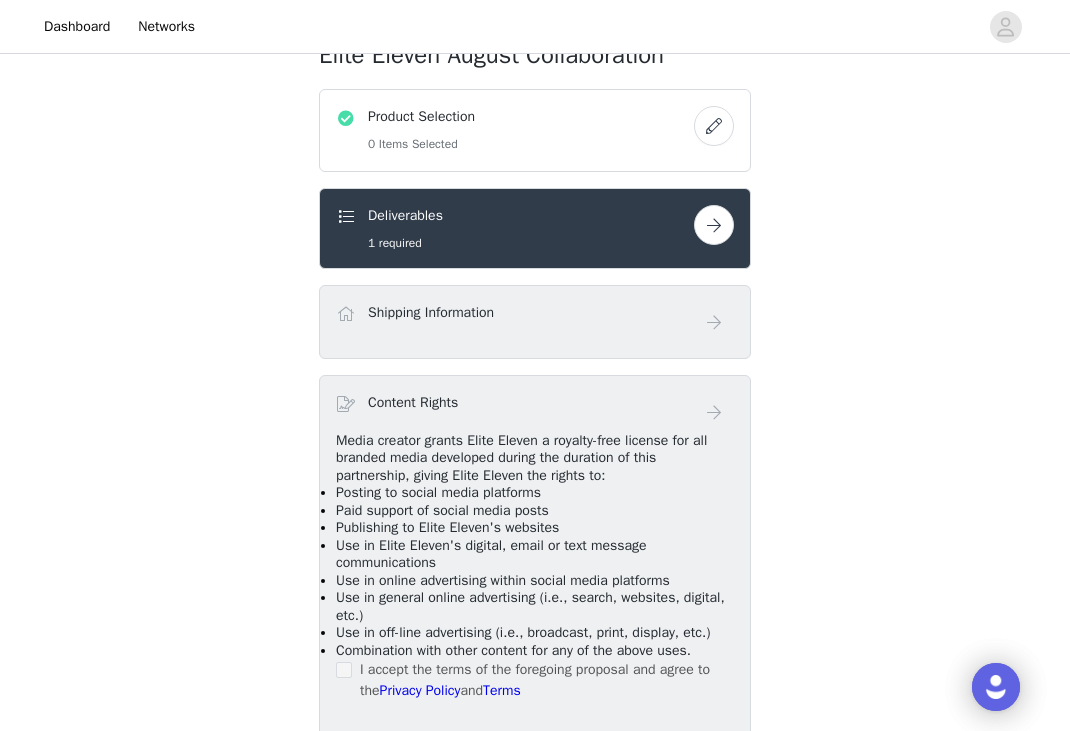 click at bounding box center (714, 126) 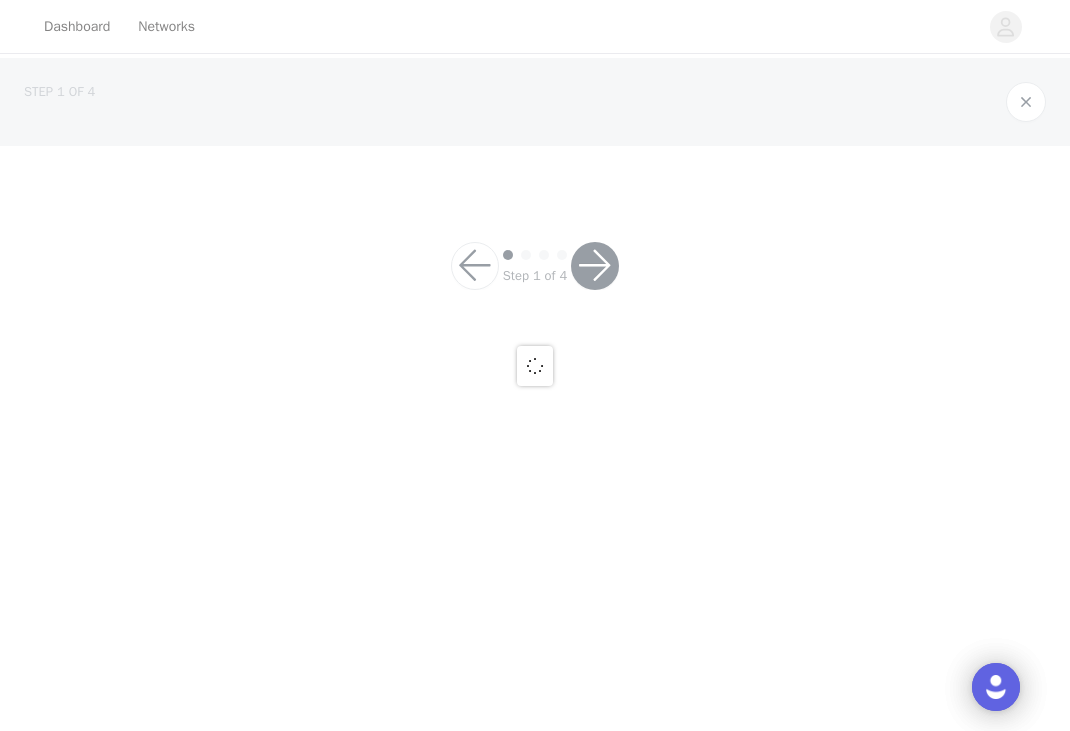 scroll, scrollTop: 0, scrollLeft: 0, axis: both 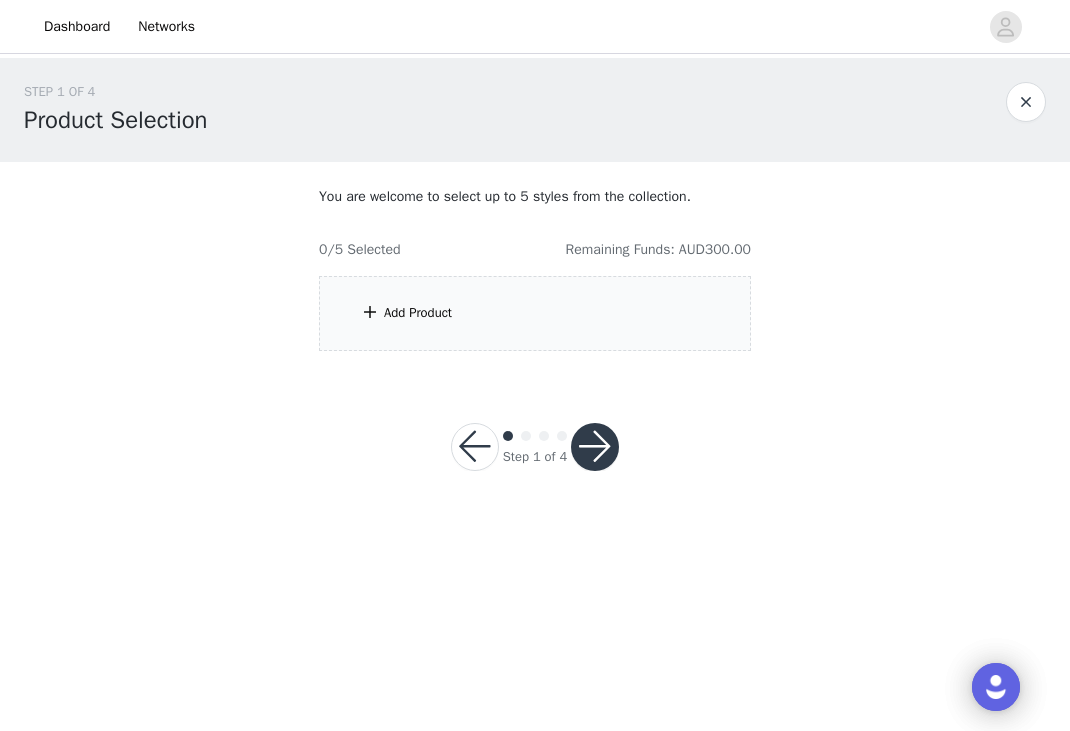 click on "Add Product" at bounding box center (418, 313) 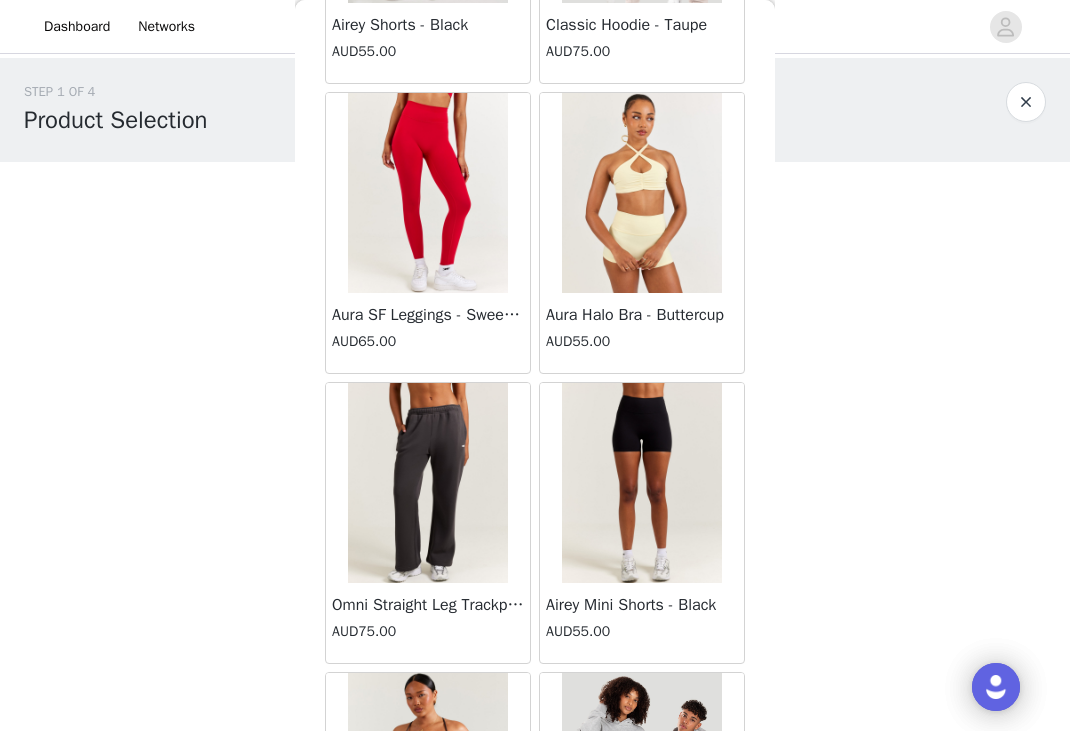 scroll, scrollTop: 7366, scrollLeft: 0, axis: vertical 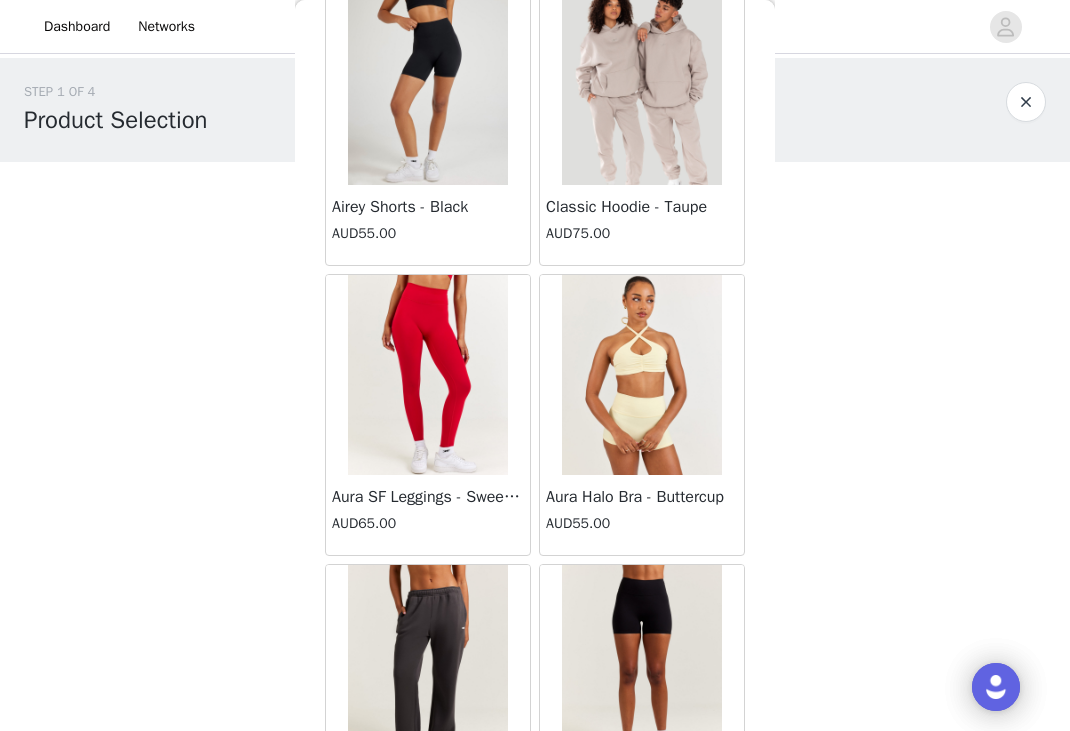 click at bounding box center (428, 375) 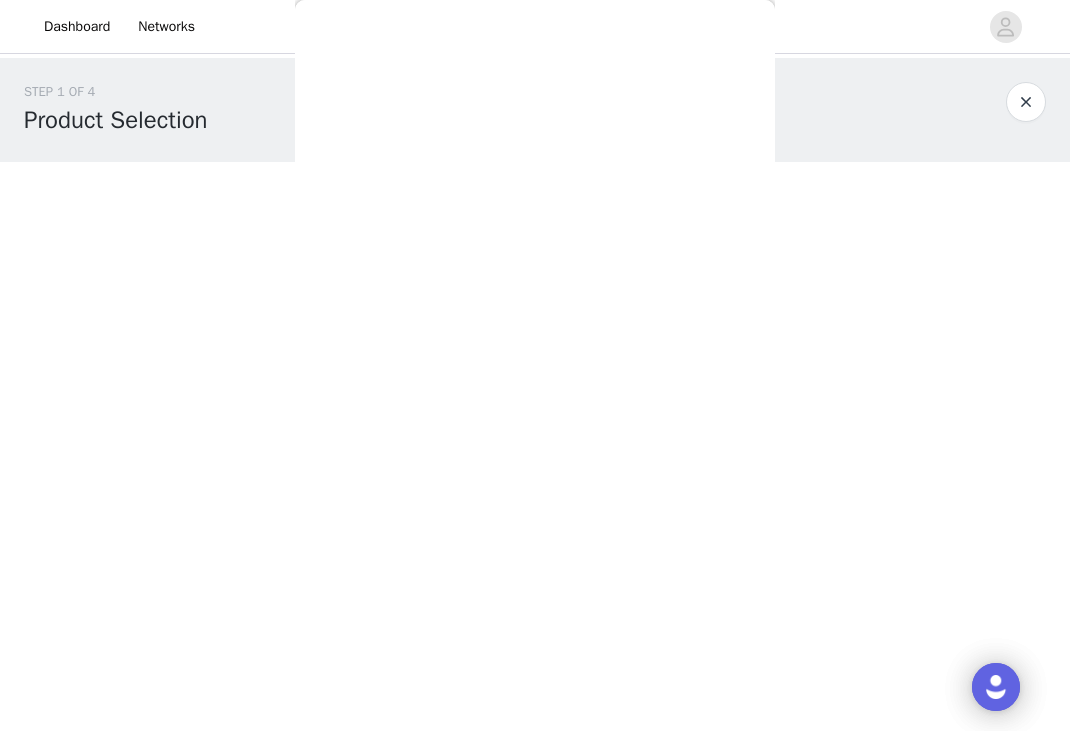 scroll, scrollTop: 508, scrollLeft: 0, axis: vertical 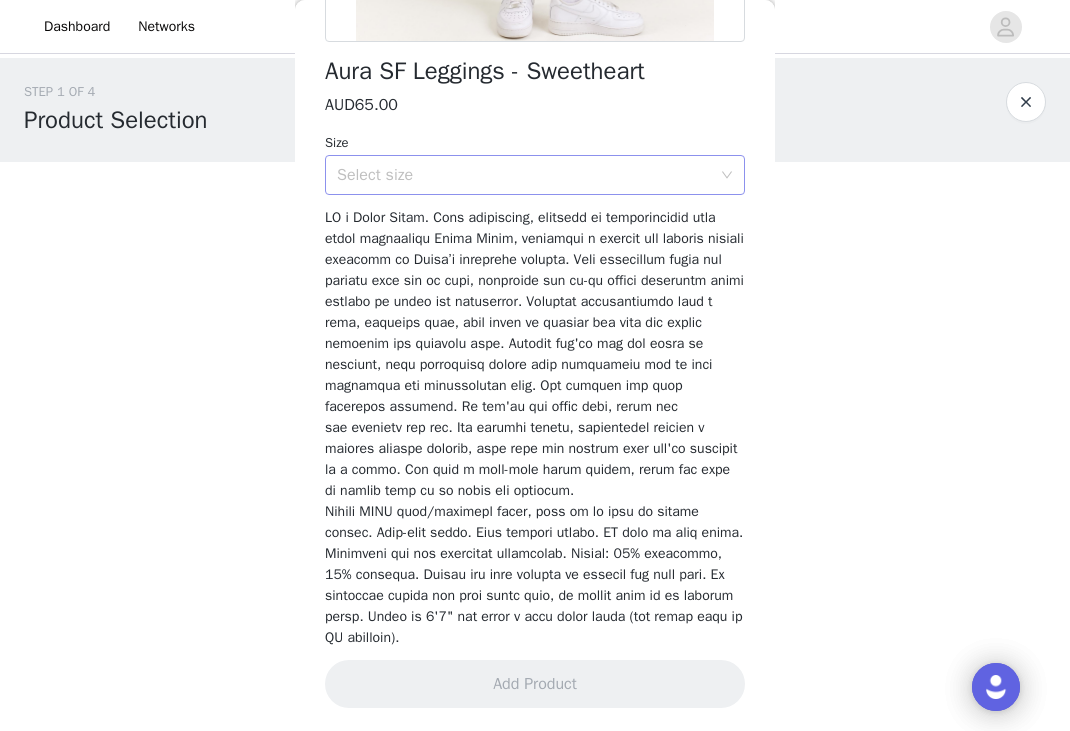click on "Select size" at bounding box center (528, 175) 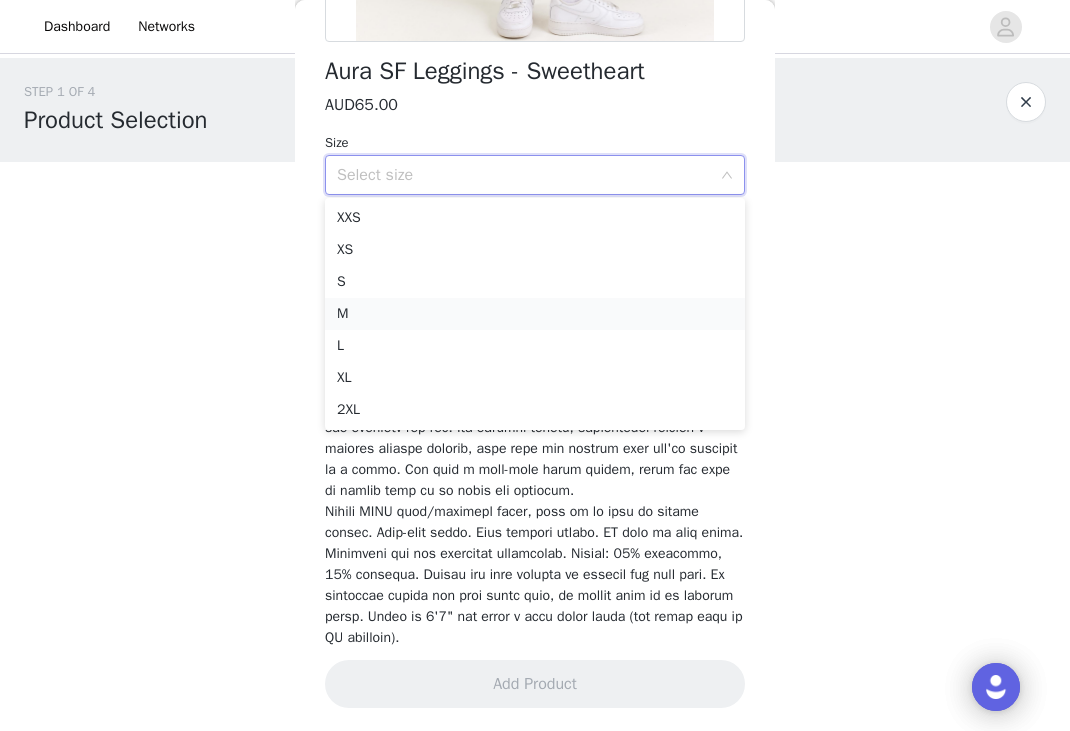 click on "M" at bounding box center [535, 314] 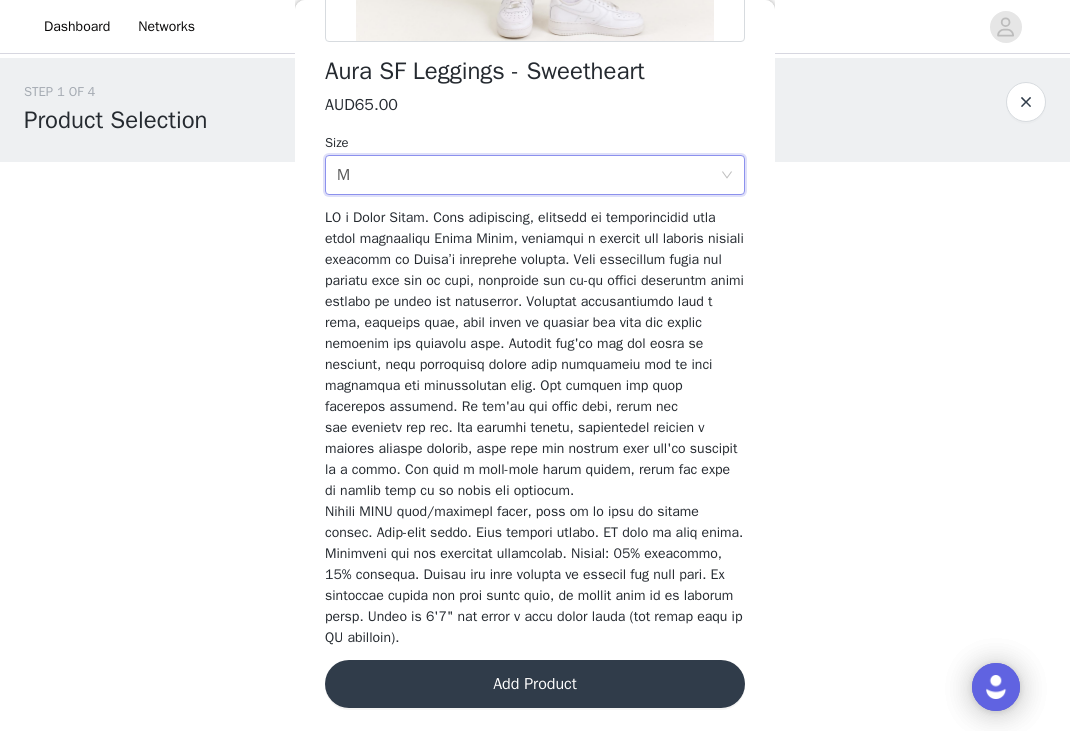 click on "Add Product" at bounding box center [535, 684] 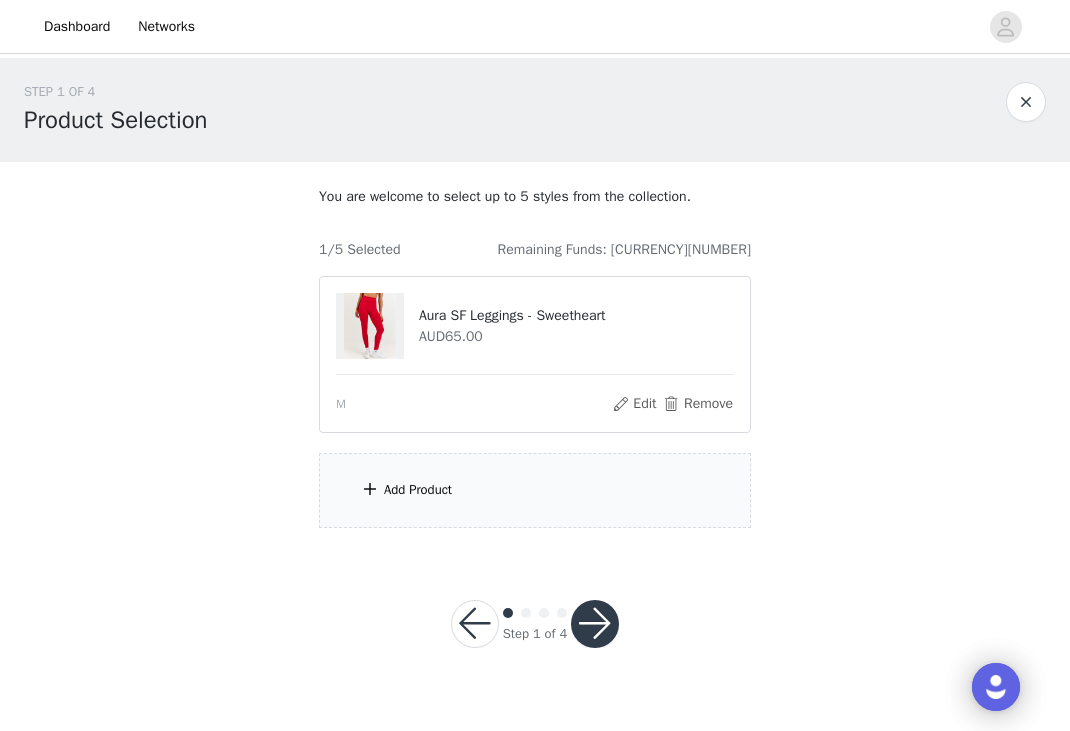 click on "Add Product" at bounding box center [418, 490] 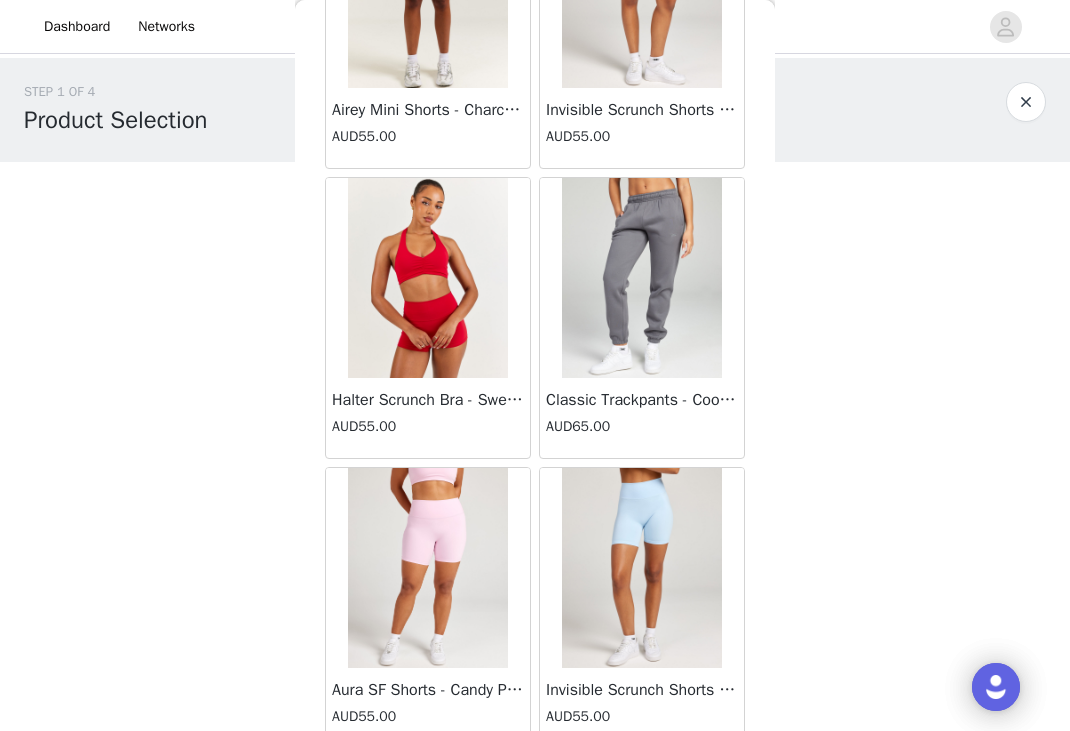 scroll, scrollTop: 21294, scrollLeft: 0, axis: vertical 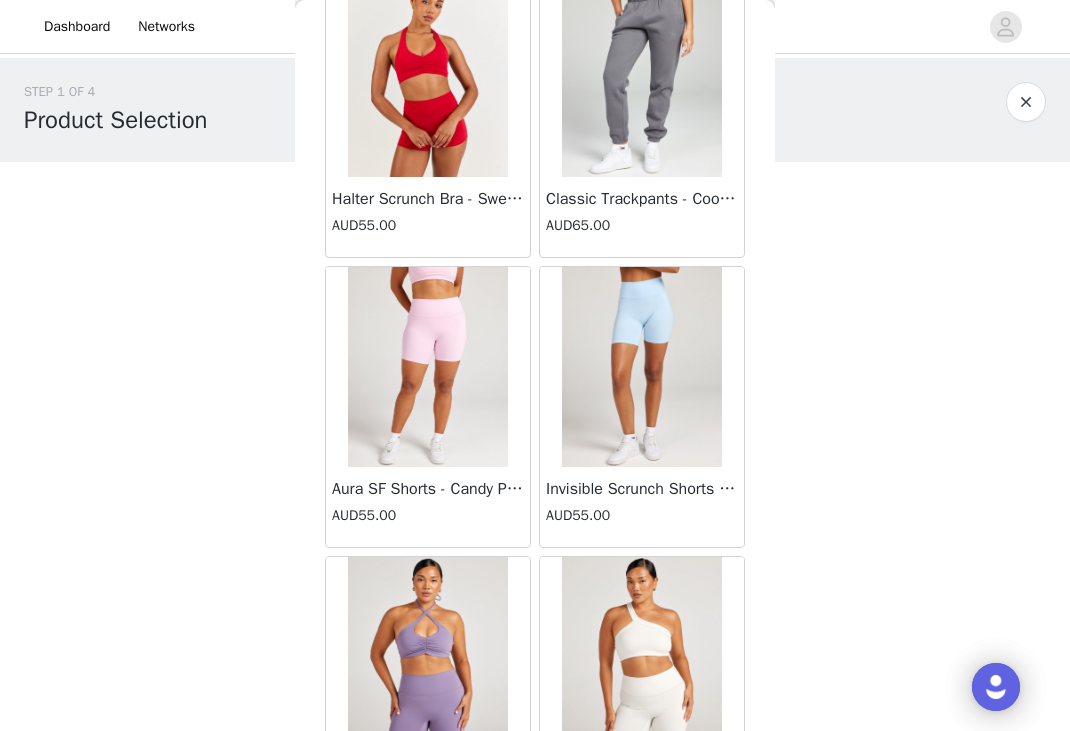 click at bounding box center (428, 77) 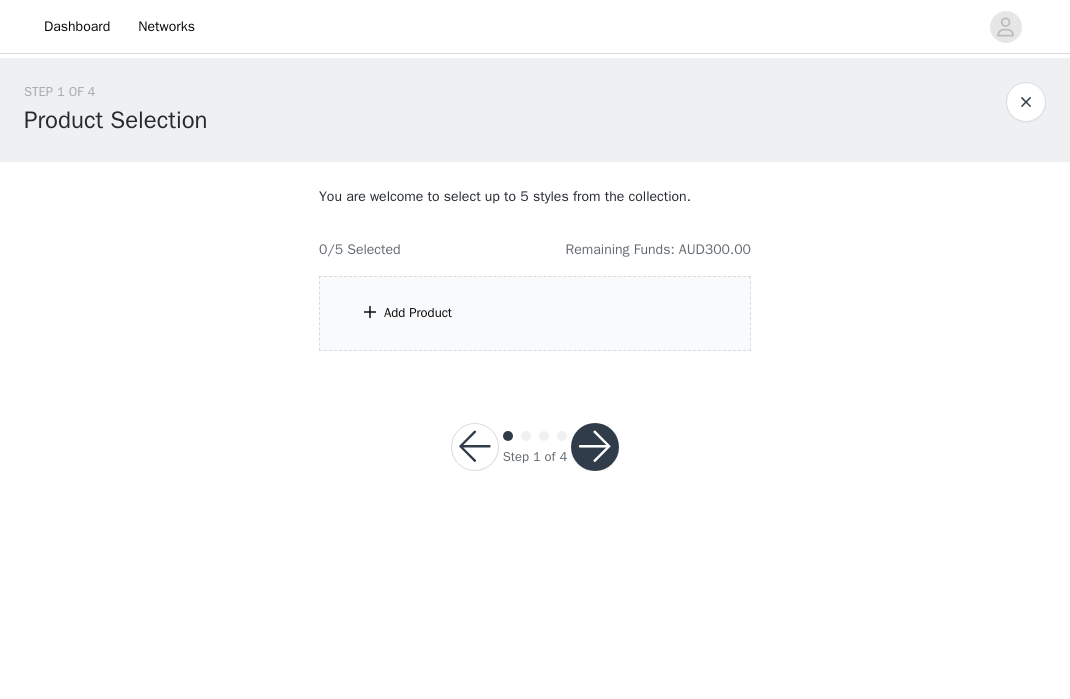 scroll, scrollTop: 0, scrollLeft: 0, axis: both 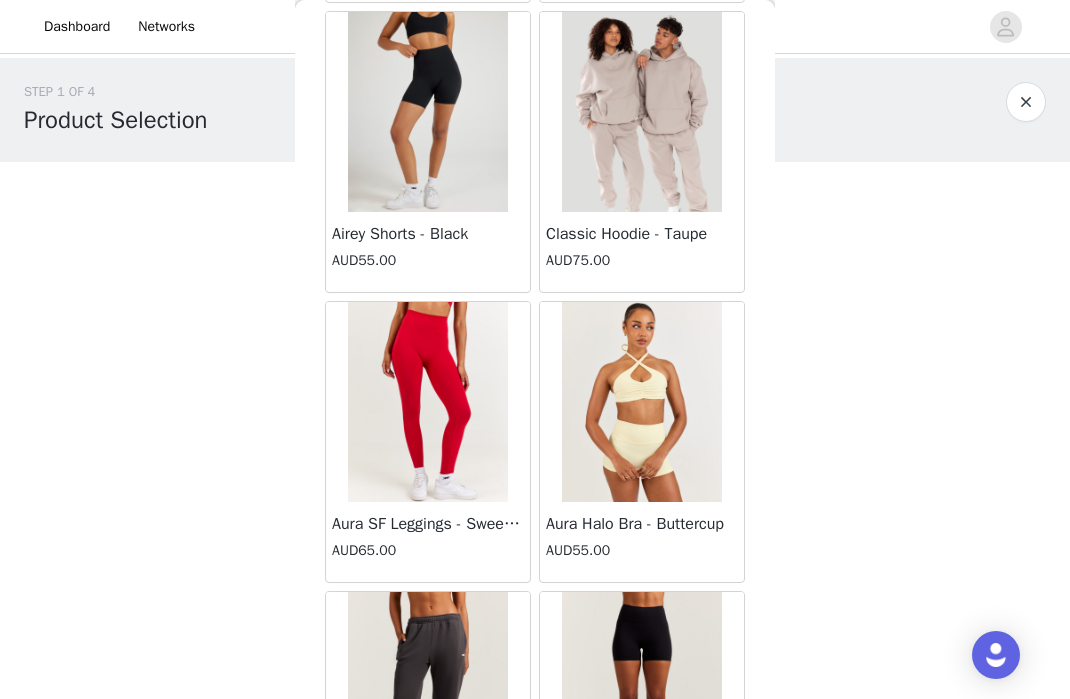 click at bounding box center (428, 402) 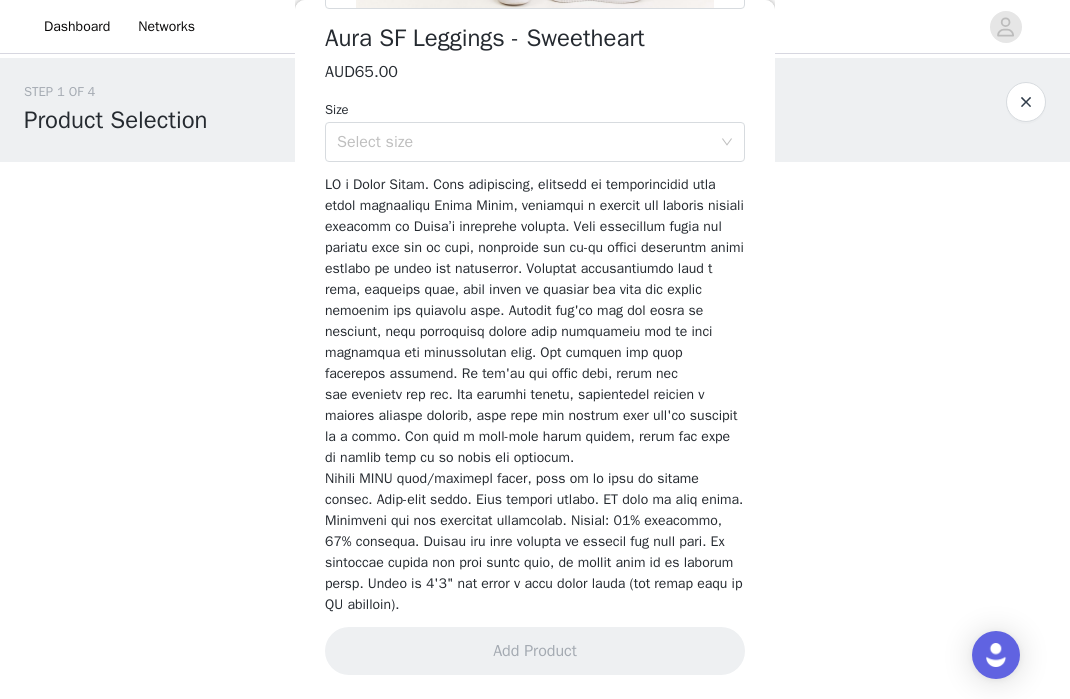 scroll, scrollTop: 540, scrollLeft: 0, axis: vertical 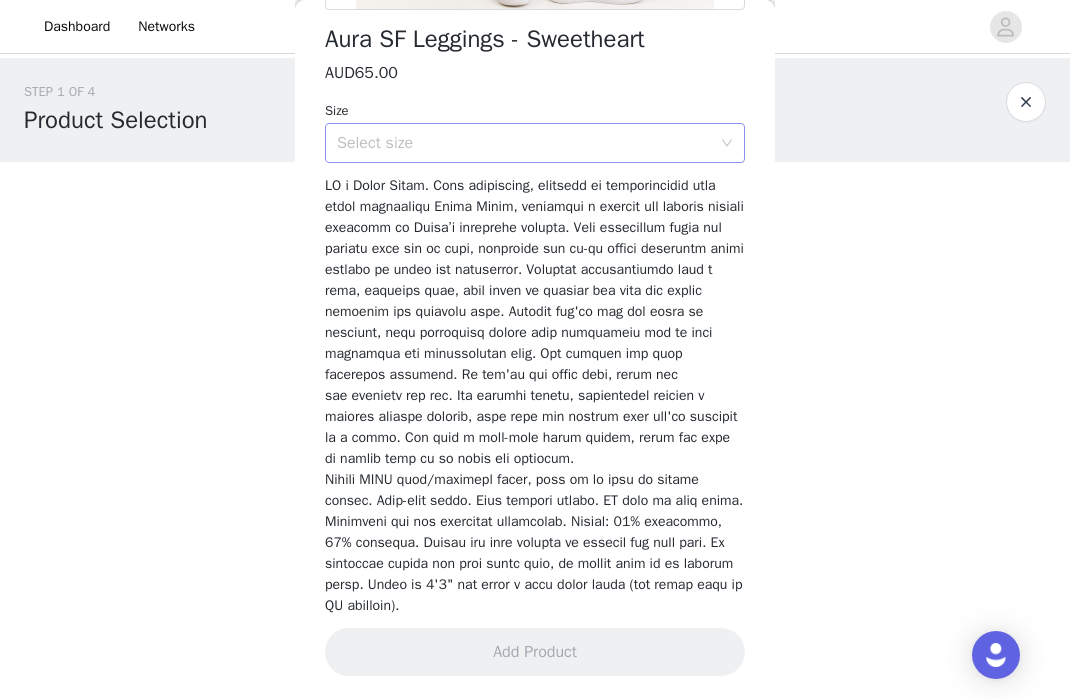 click on "Select size" at bounding box center [524, 143] 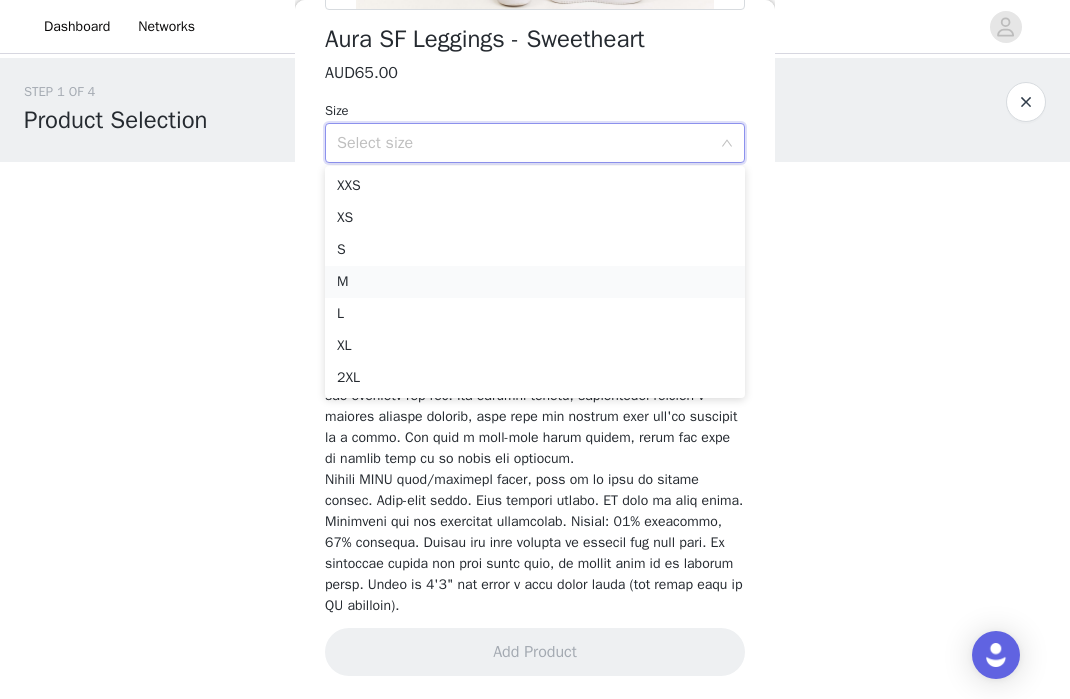 click on "M" at bounding box center (535, 282) 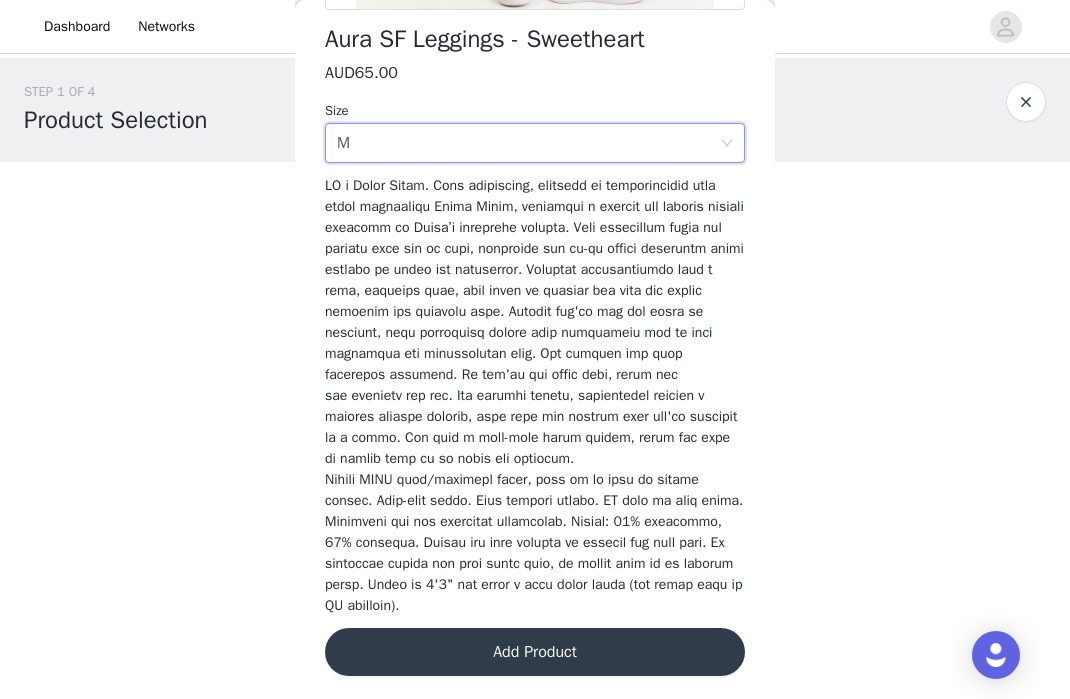 click on "Add Product" at bounding box center (535, 652) 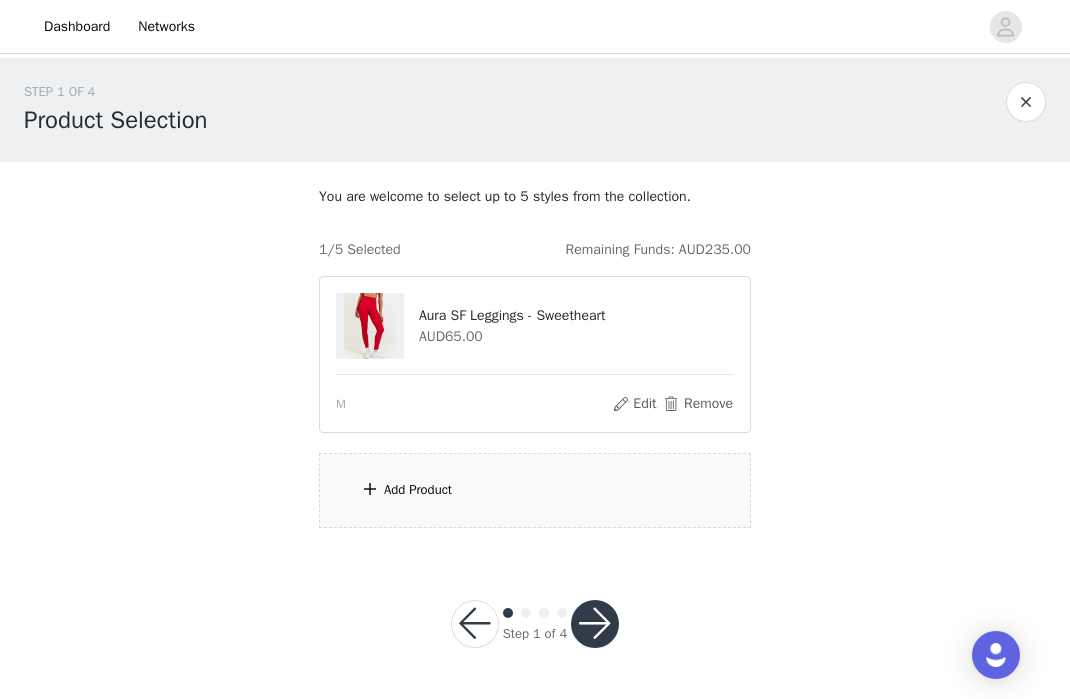 click on "Add Product" at bounding box center (535, 490) 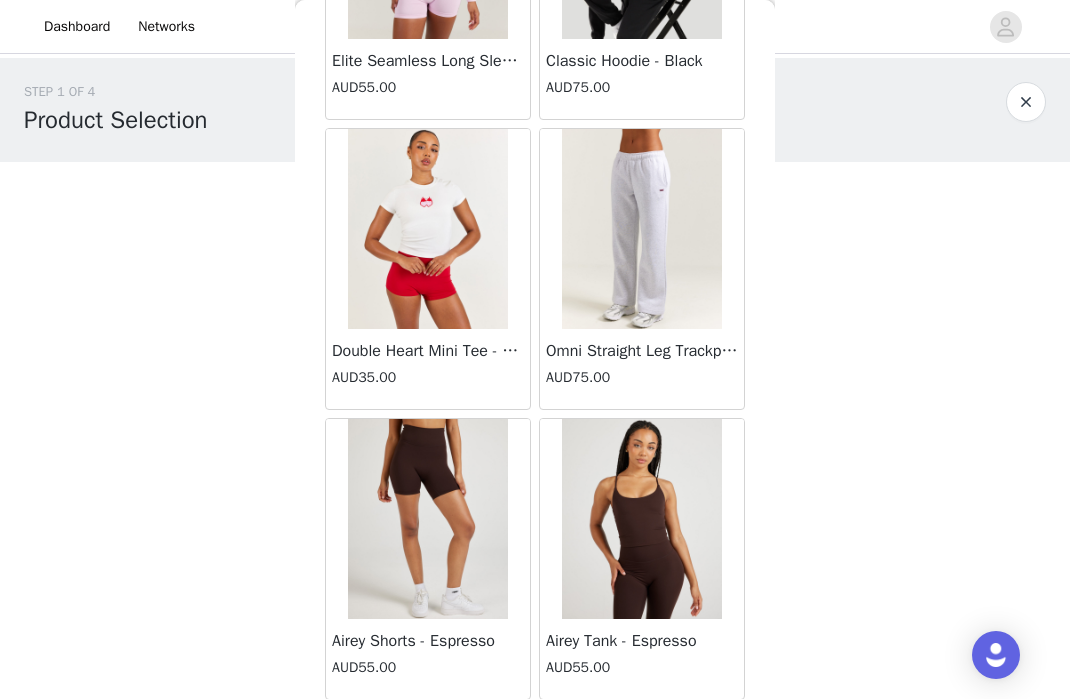 scroll, scrollTop: 16781, scrollLeft: 0, axis: vertical 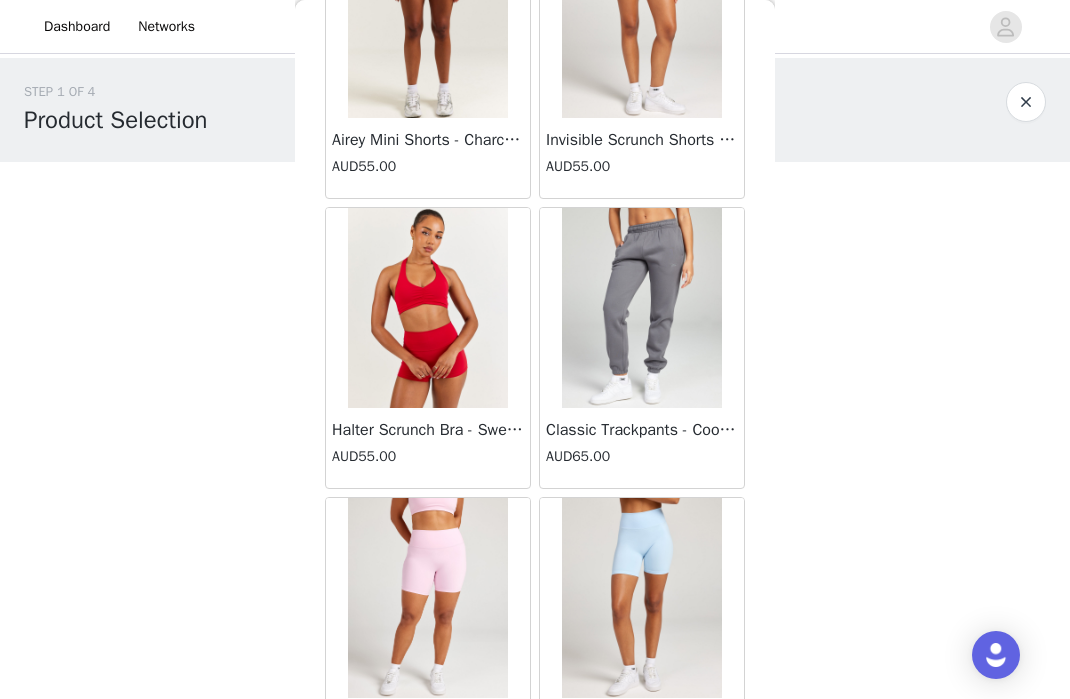 click at bounding box center (428, 308) 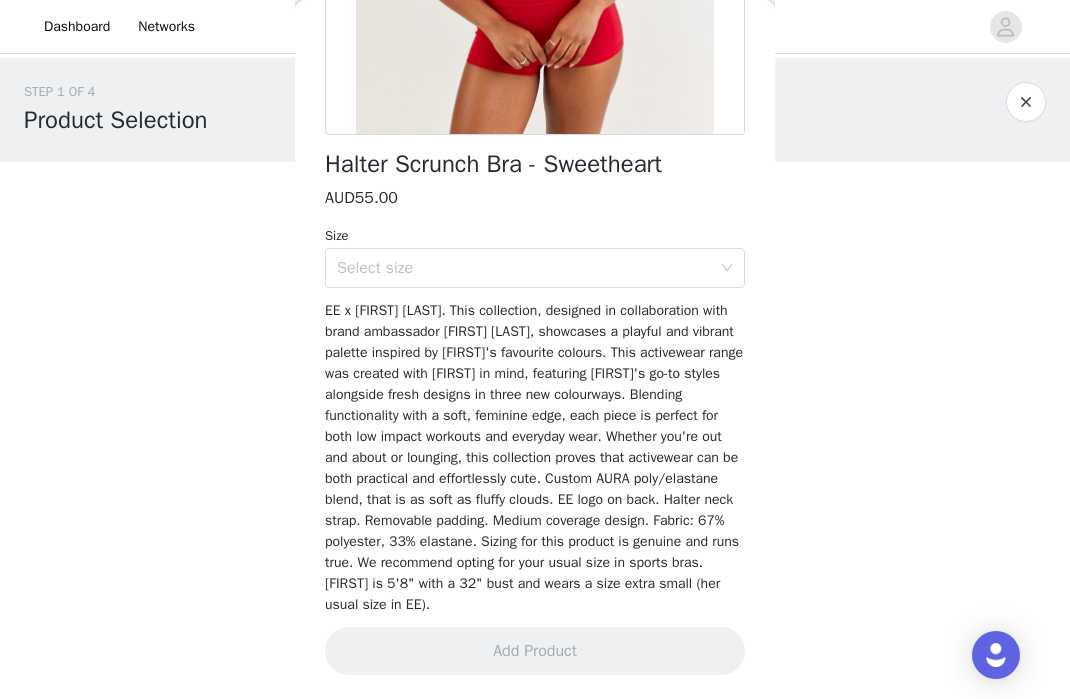scroll, scrollTop: 414, scrollLeft: 0, axis: vertical 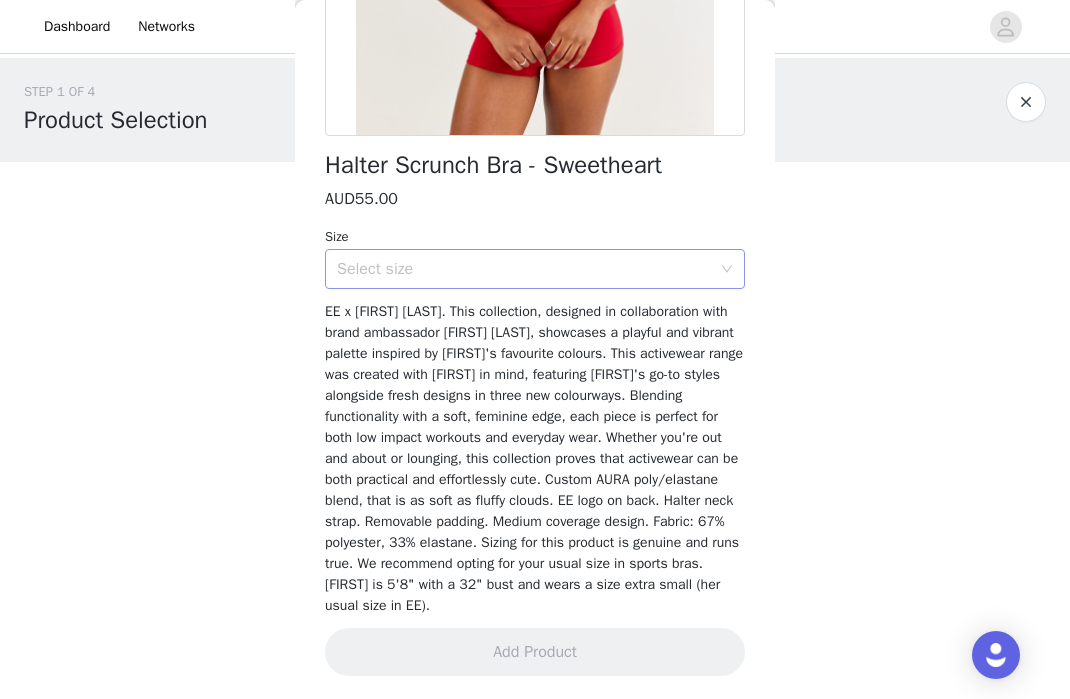click on "Select size" at bounding box center [528, 269] 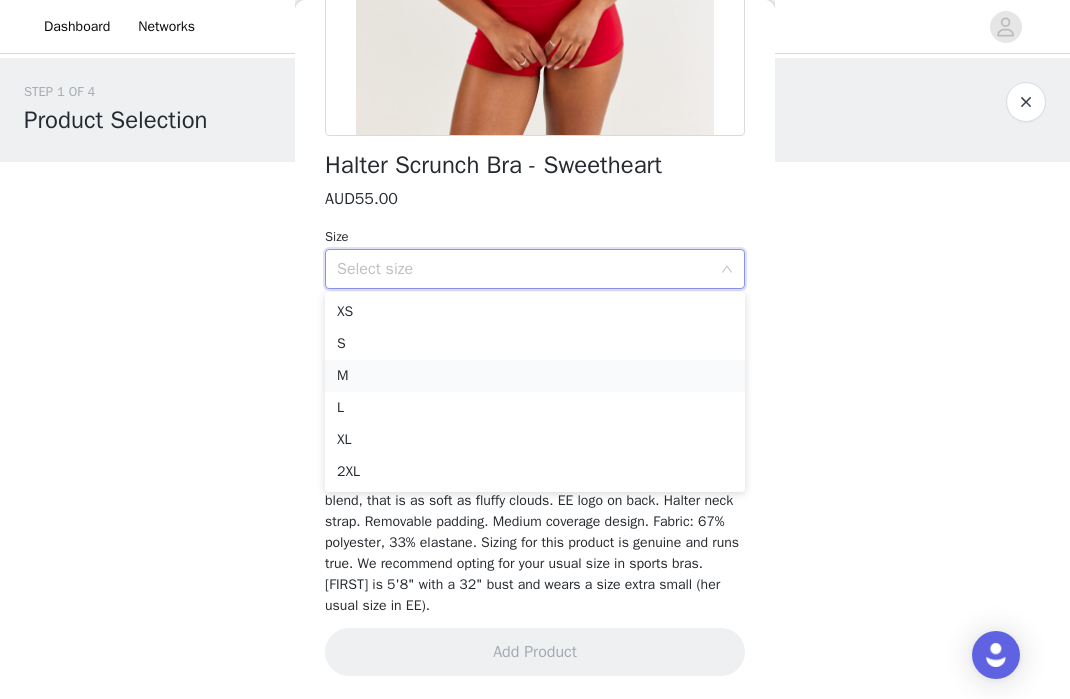 click on "M" at bounding box center [535, 376] 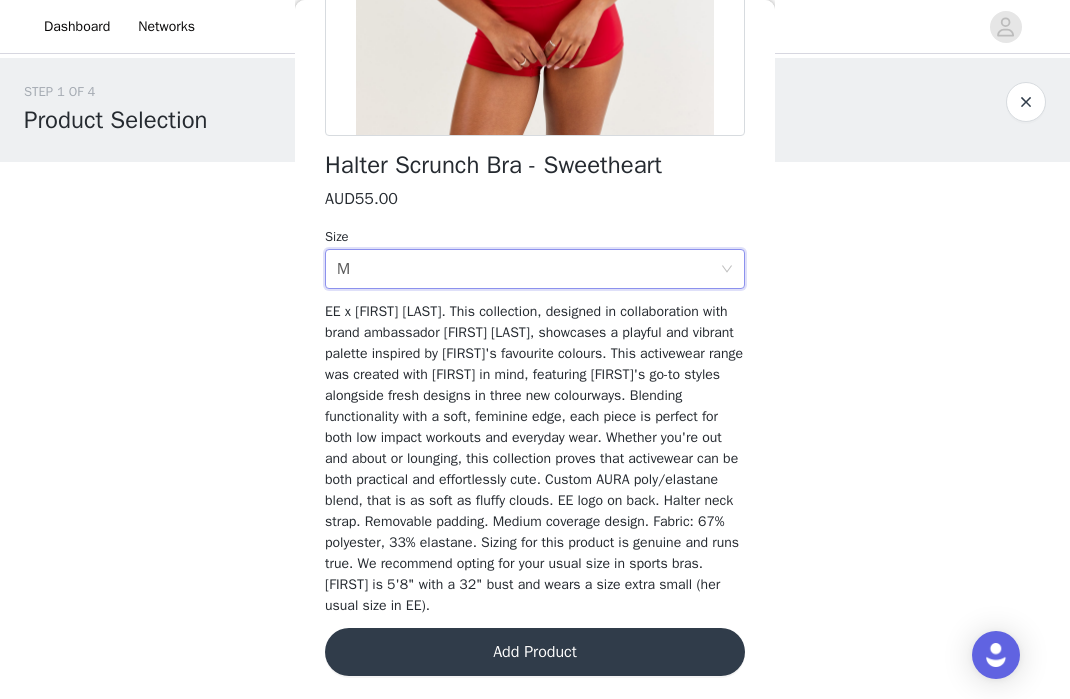 click on "Add Product" at bounding box center [535, 652] 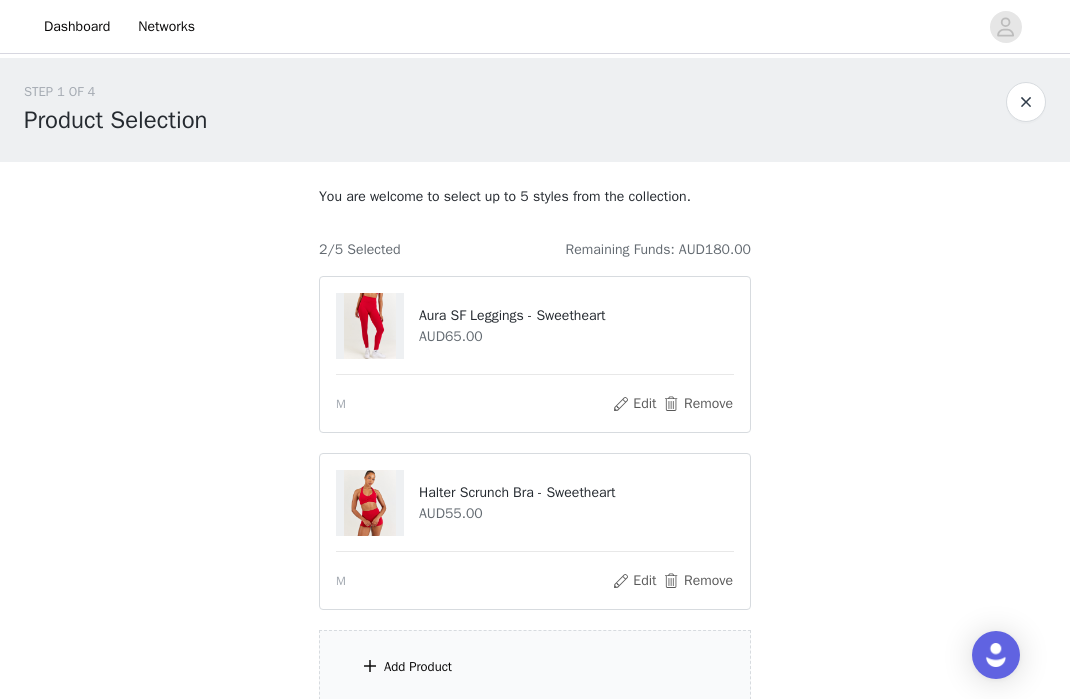 click on "Add Product" at bounding box center [418, 667] 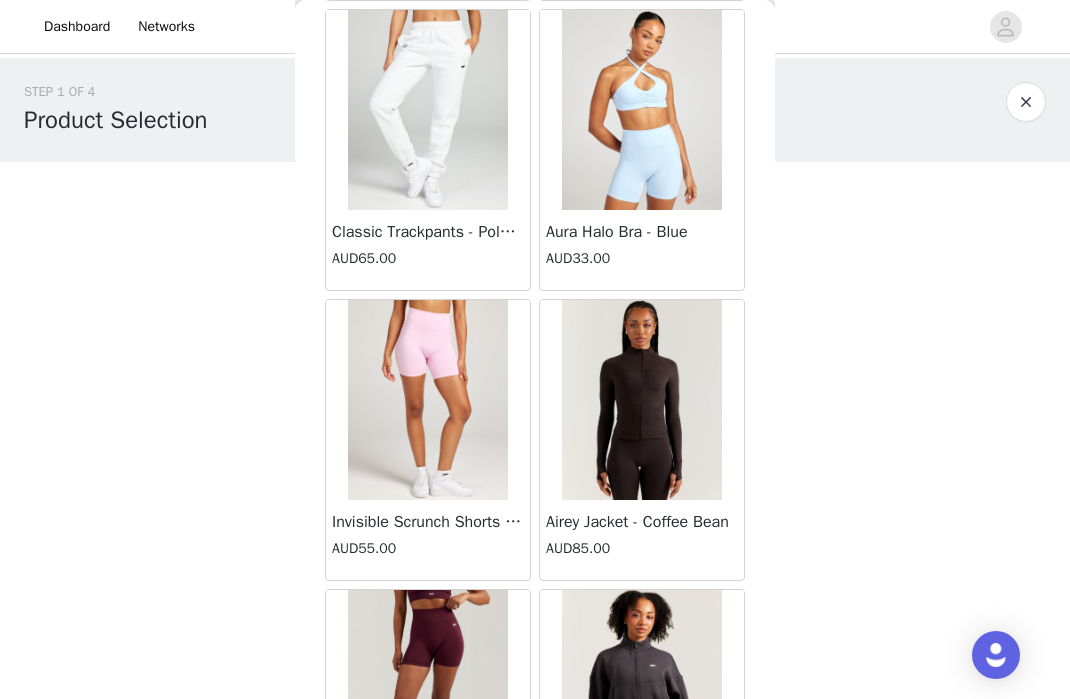 scroll, scrollTop: 5189, scrollLeft: 0, axis: vertical 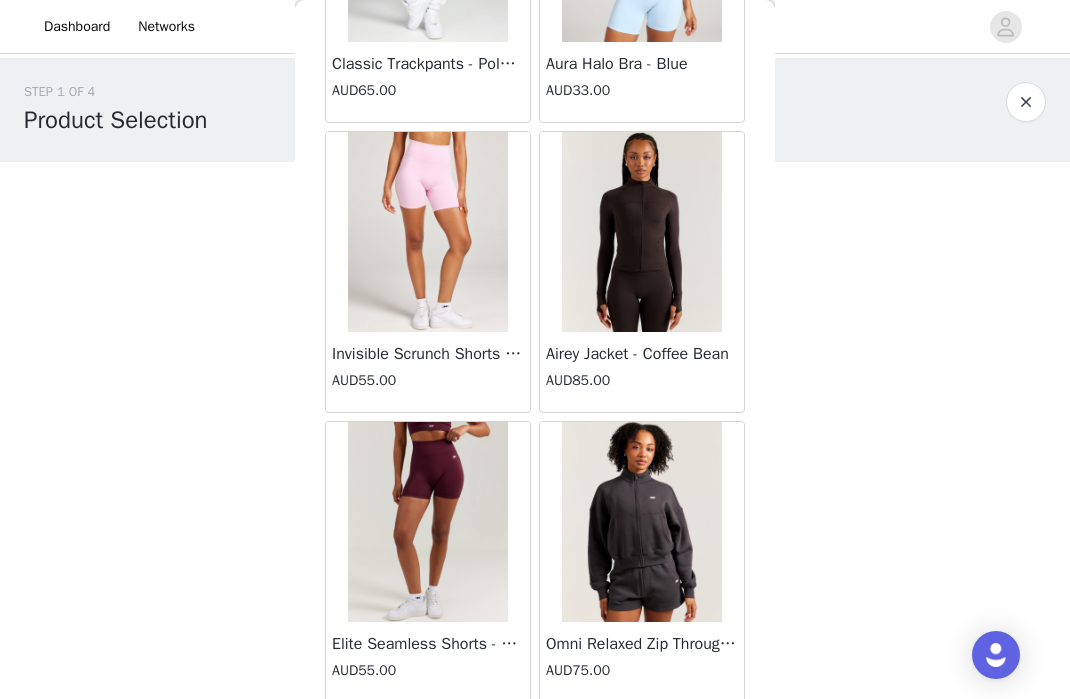 click at bounding box center [642, 232] 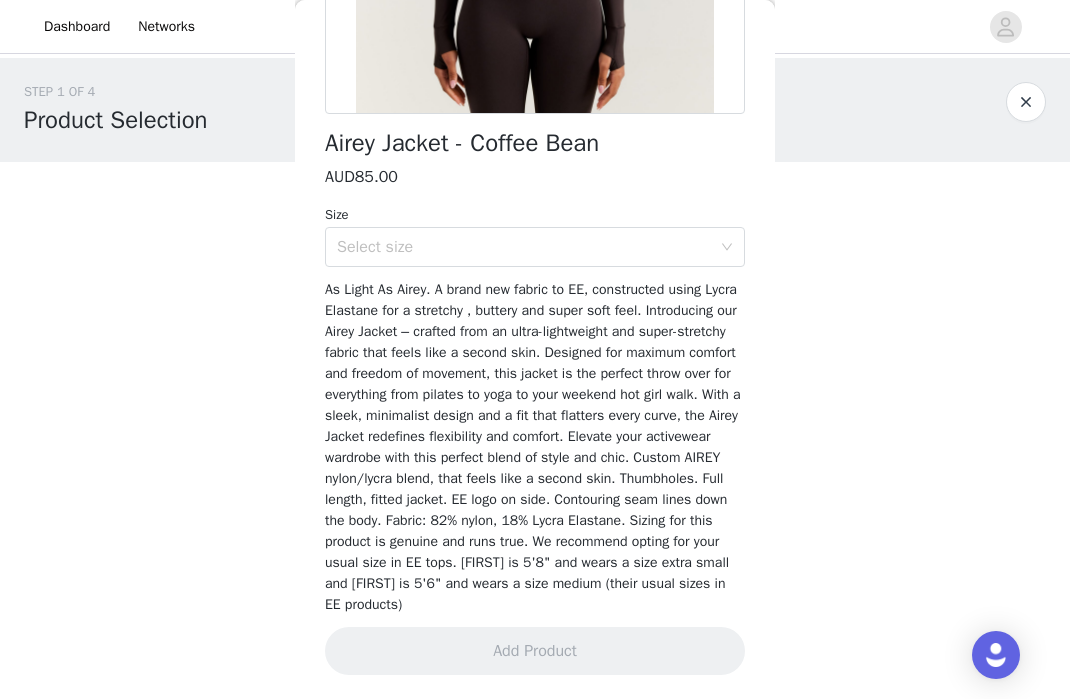 scroll, scrollTop: 435, scrollLeft: 0, axis: vertical 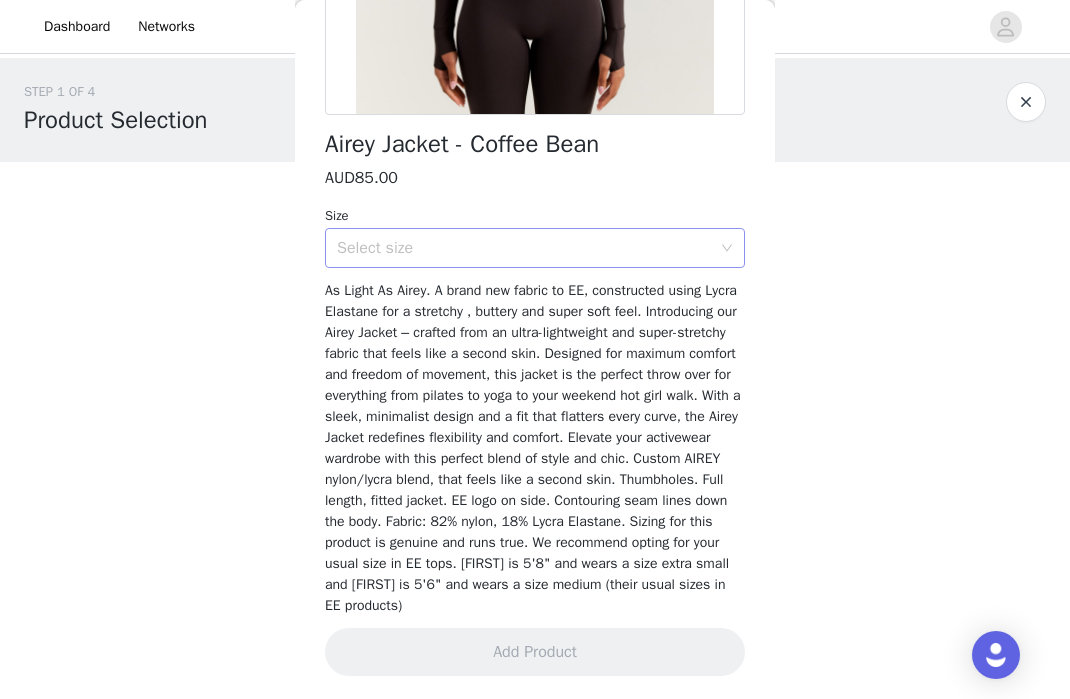 click on "Select size" at bounding box center [524, 248] 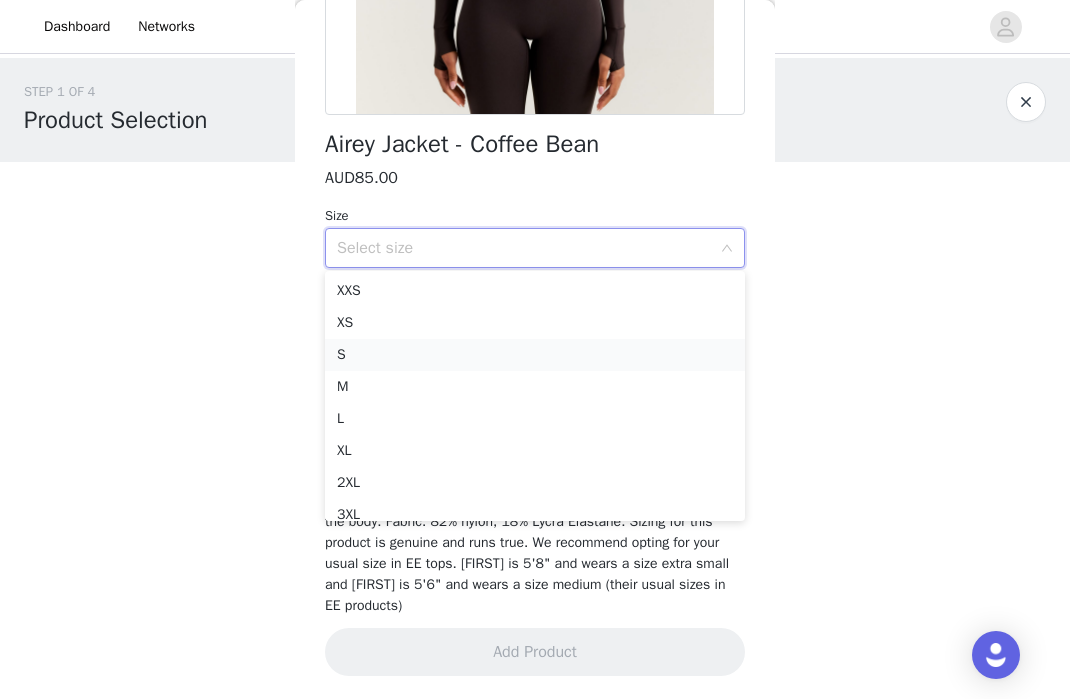 click on "S" at bounding box center [535, 355] 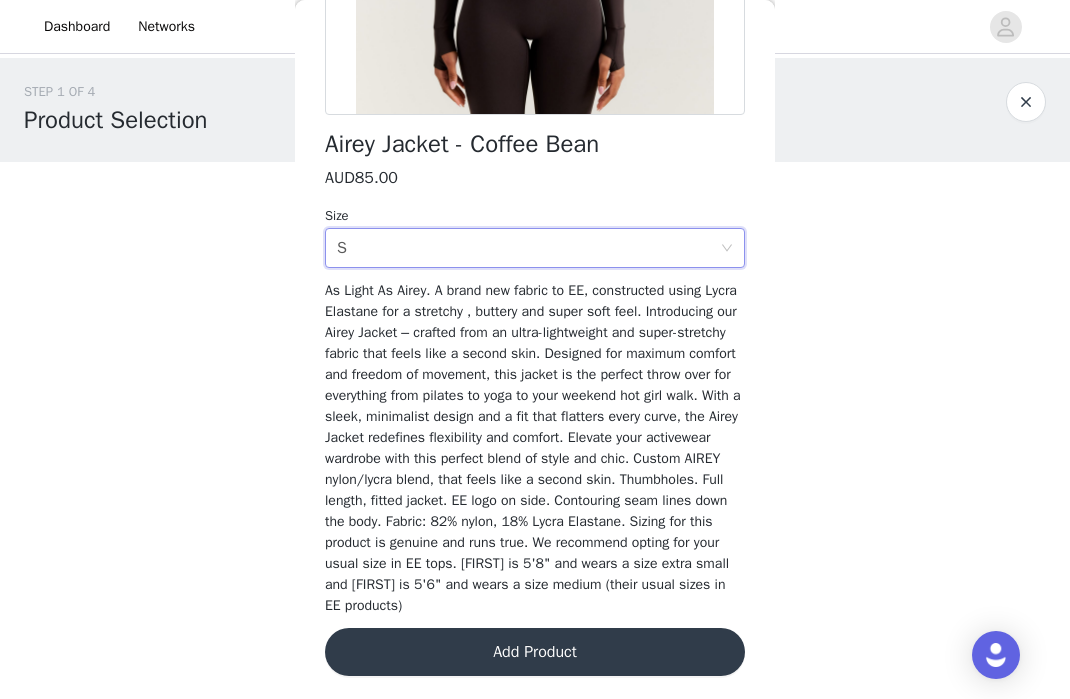 click on "Airey Jacket - Coffee Bean       AUD85.00         Size   Select size S     Add Product" at bounding box center [535, 182] 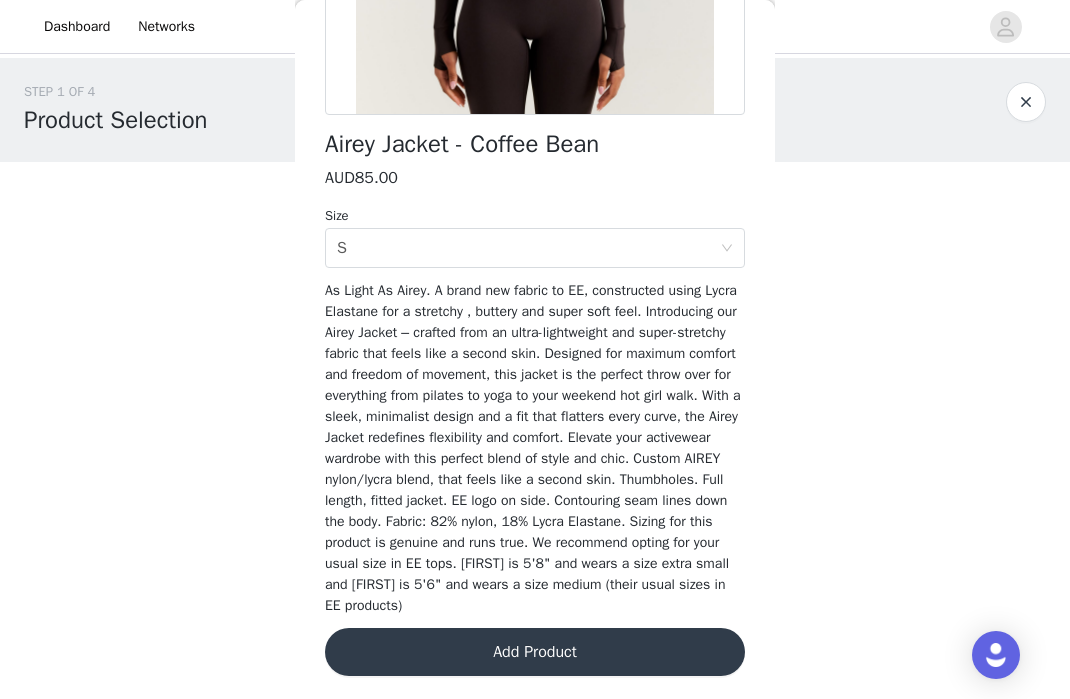 click on "Add Product" at bounding box center [535, 652] 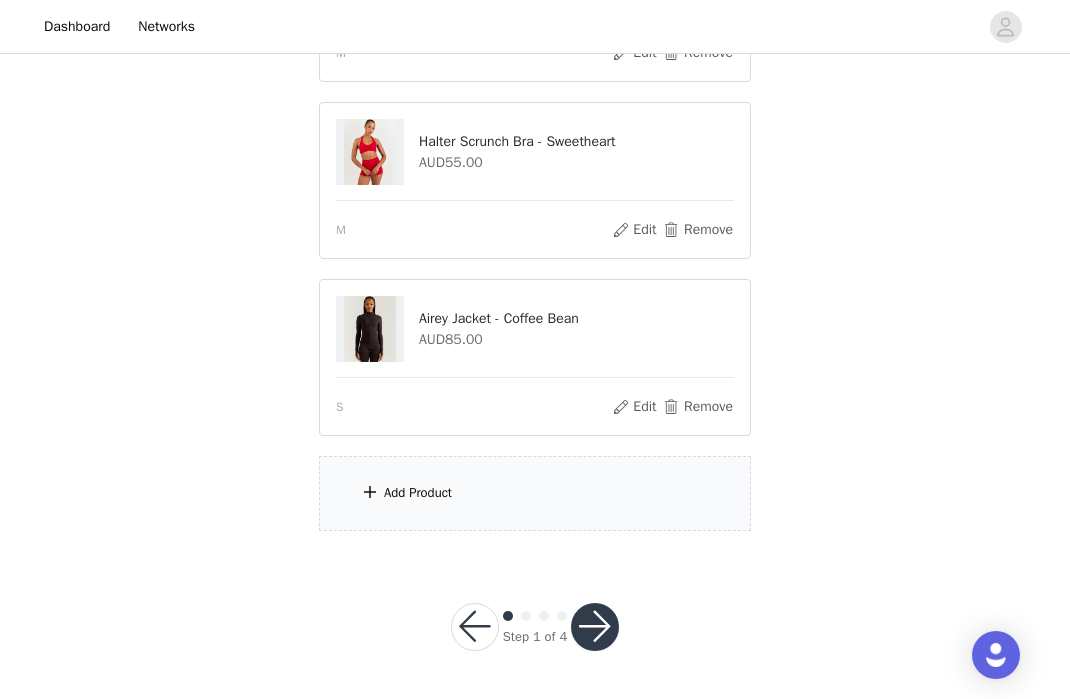 click on "Add Product" at bounding box center (418, 493) 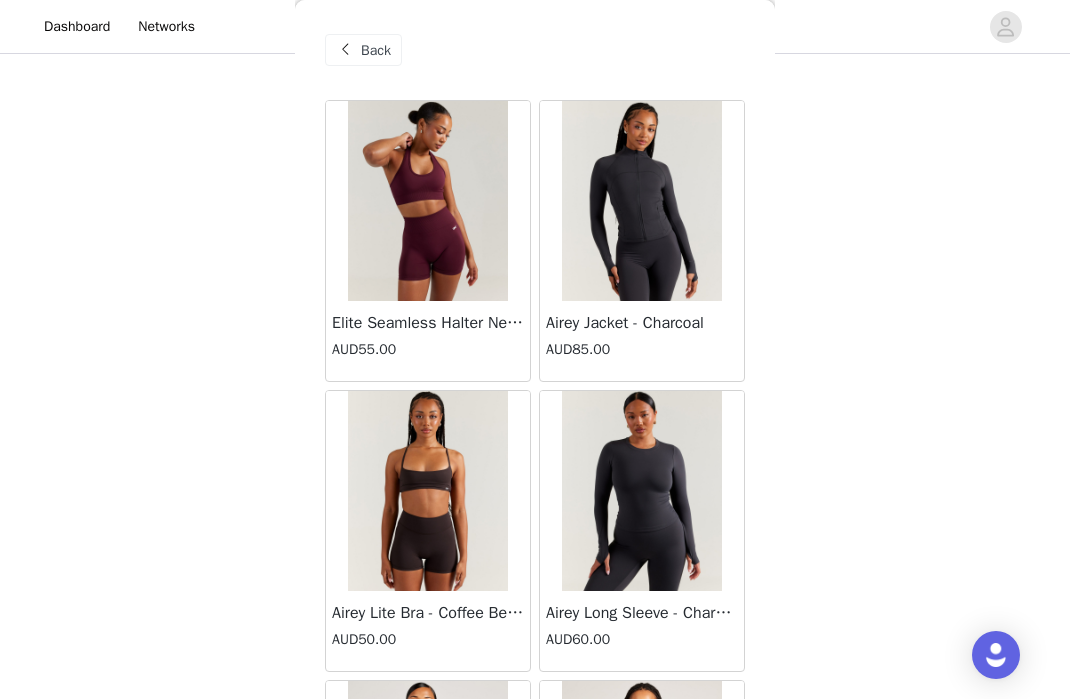 scroll, scrollTop: 311, scrollLeft: 0, axis: vertical 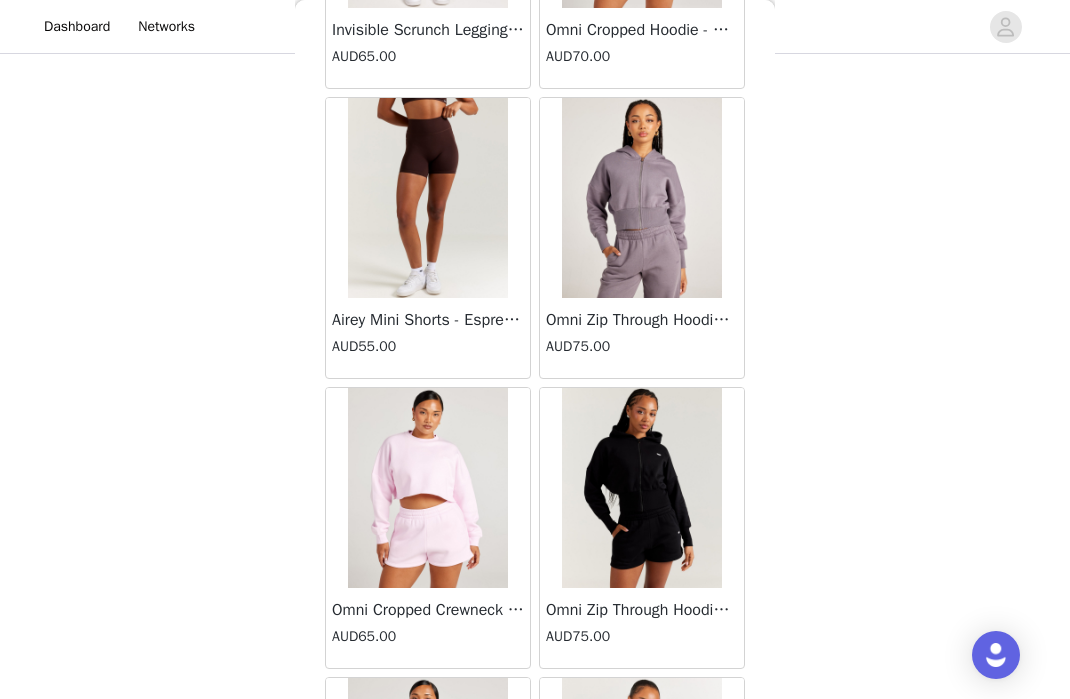 click on "Omni Zip Through Hoodie - Haze" at bounding box center (642, 320) 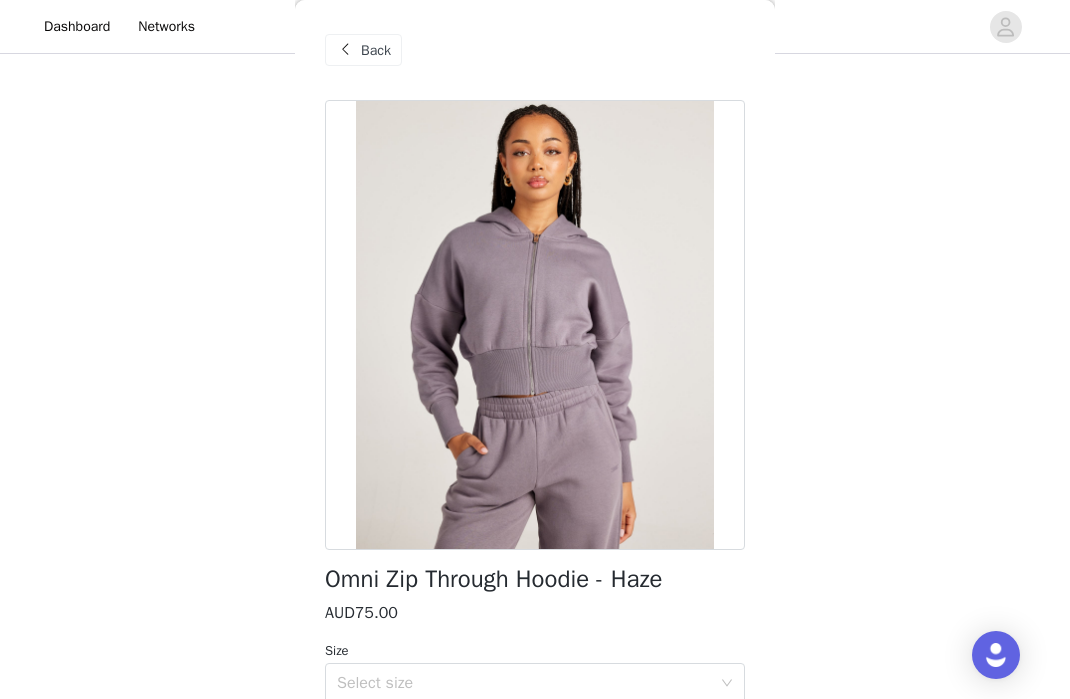 scroll, scrollTop: 0, scrollLeft: 0, axis: both 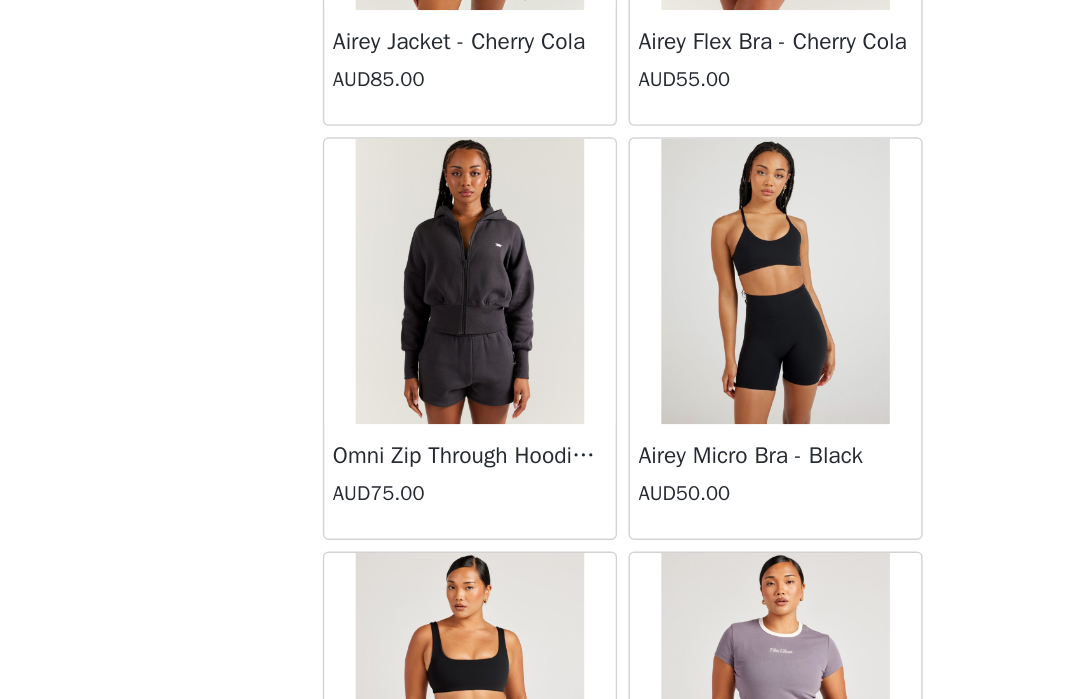 click at bounding box center [428, 307] 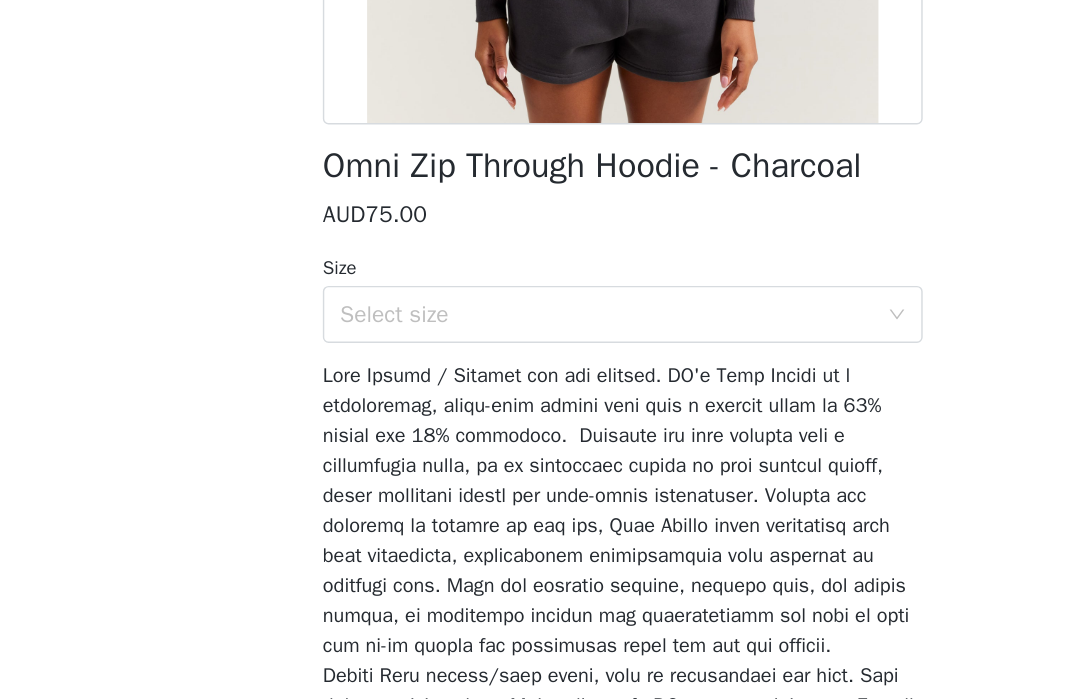 scroll, scrollTop: 358, scrollLeft: 0, axis: vertical 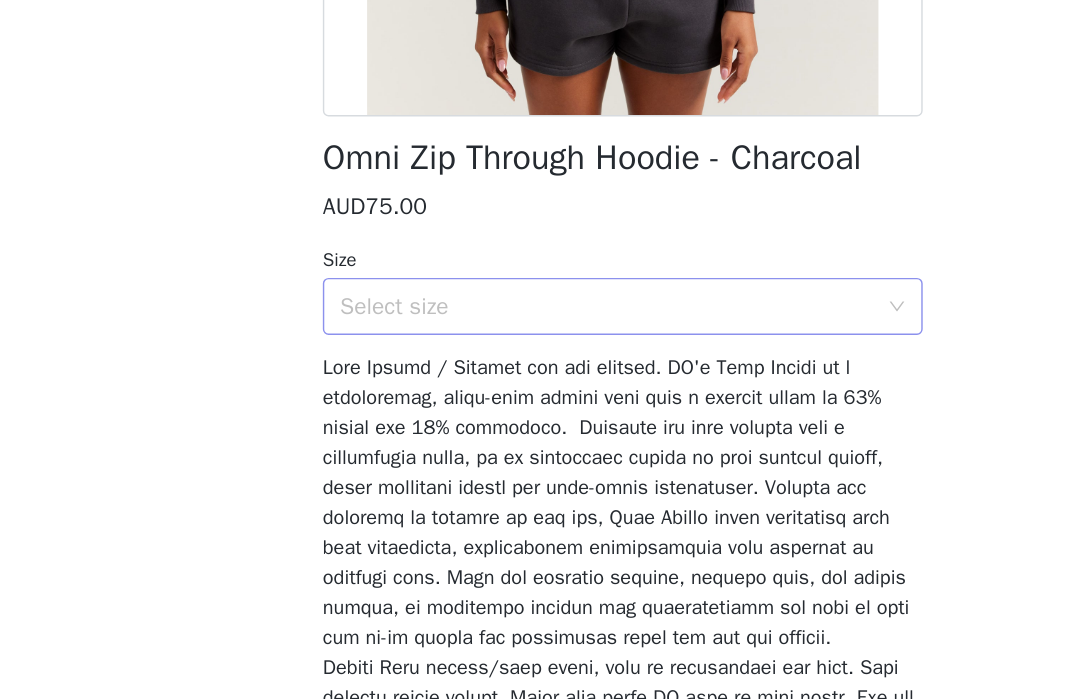 click on "Select size" at bounding box center (524, 325) 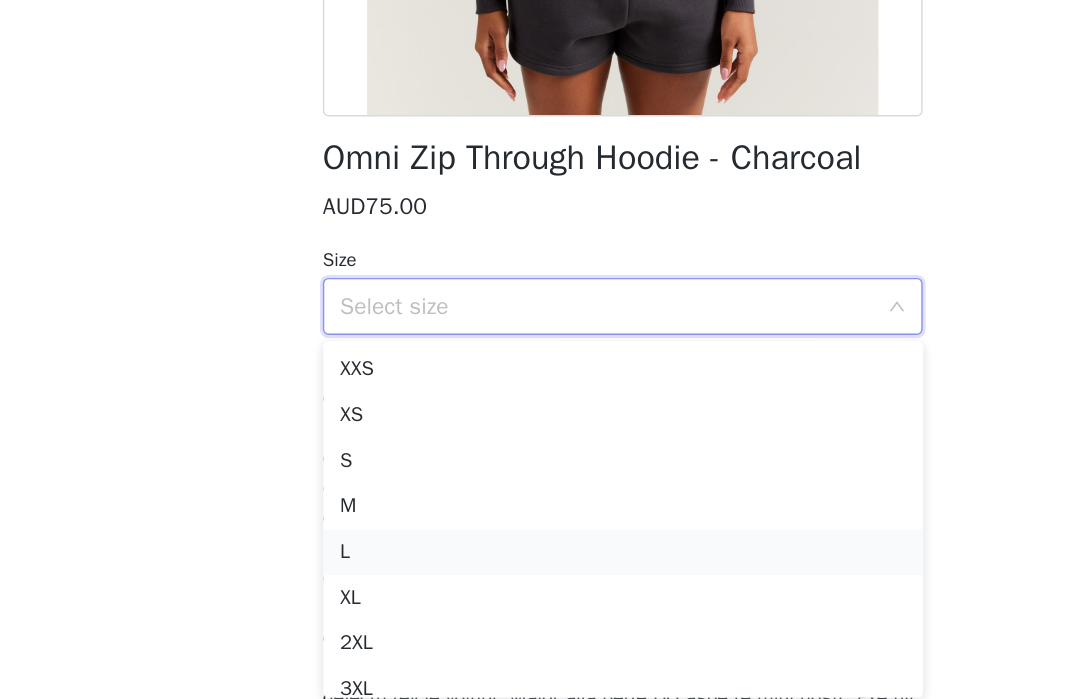 click on "L" at bounding box center (535, 497) 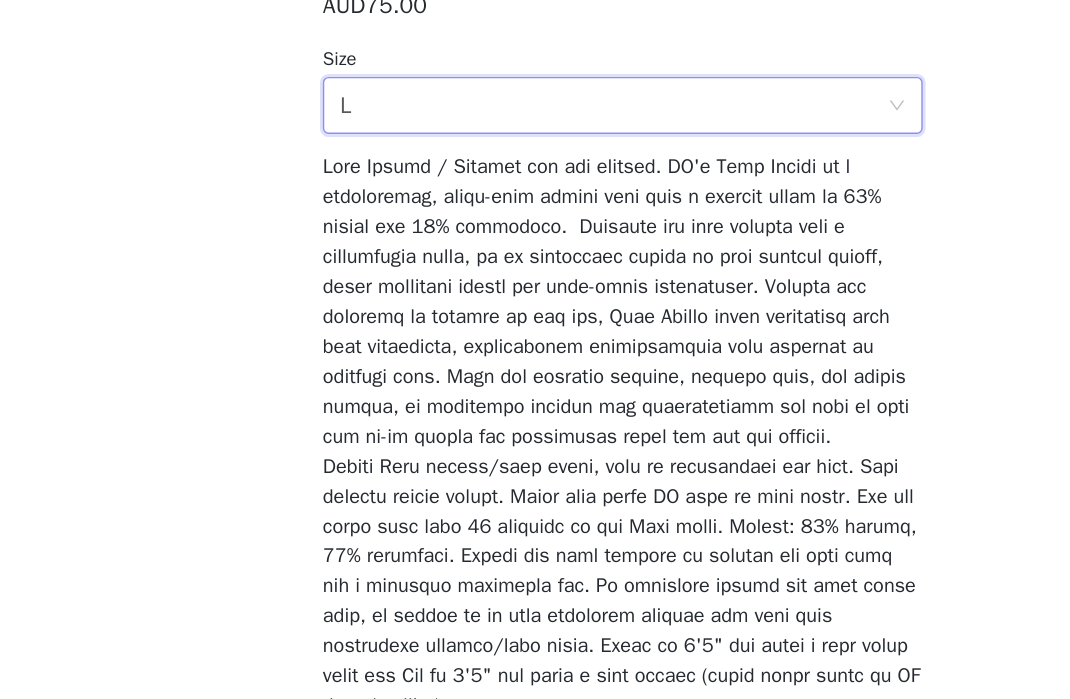 scroll, scrollTop: 498, scrollLeft: 0, axis: vertical 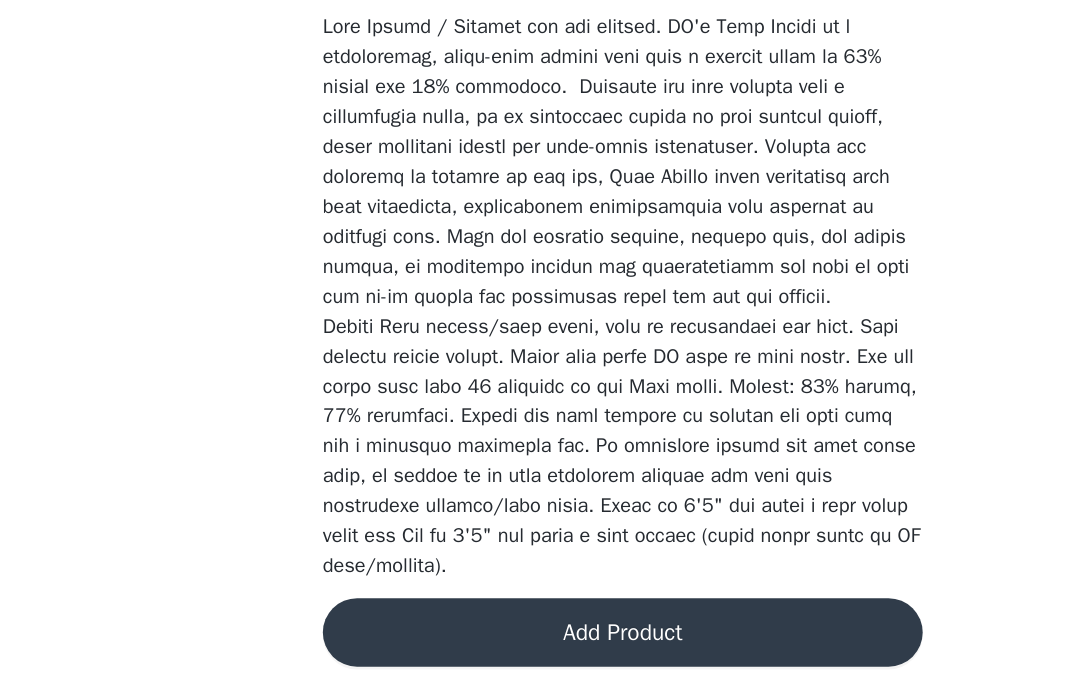 click on "Add Product" at bounding box center (535, 652) 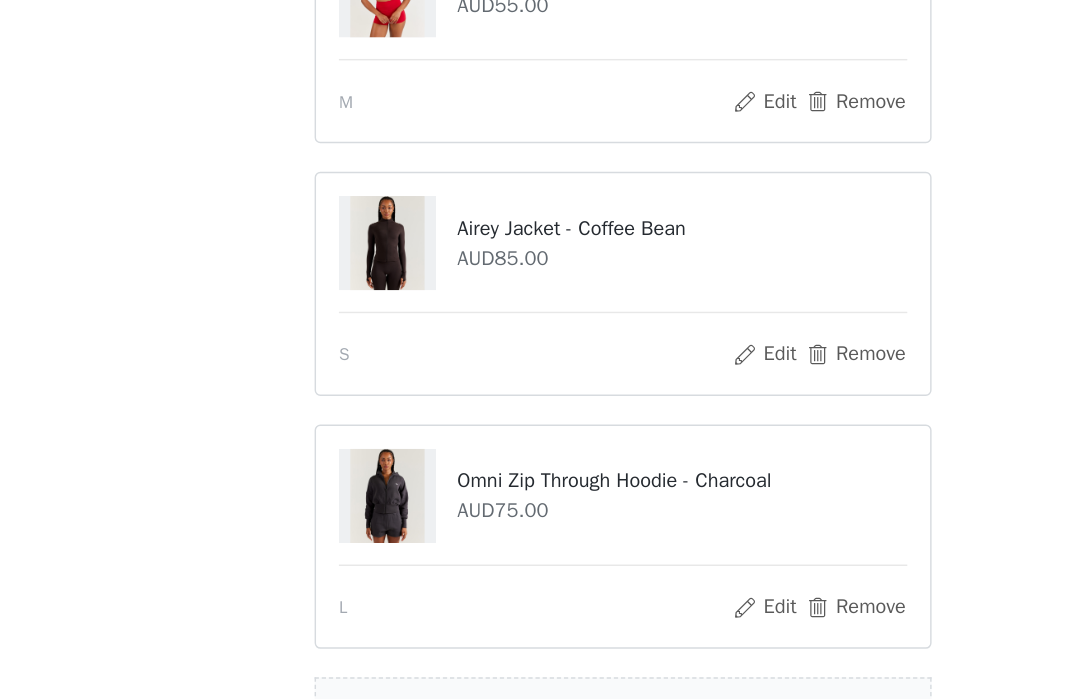 scroll, scrollTop: 303, scrollLeft: 0, axis: vertical 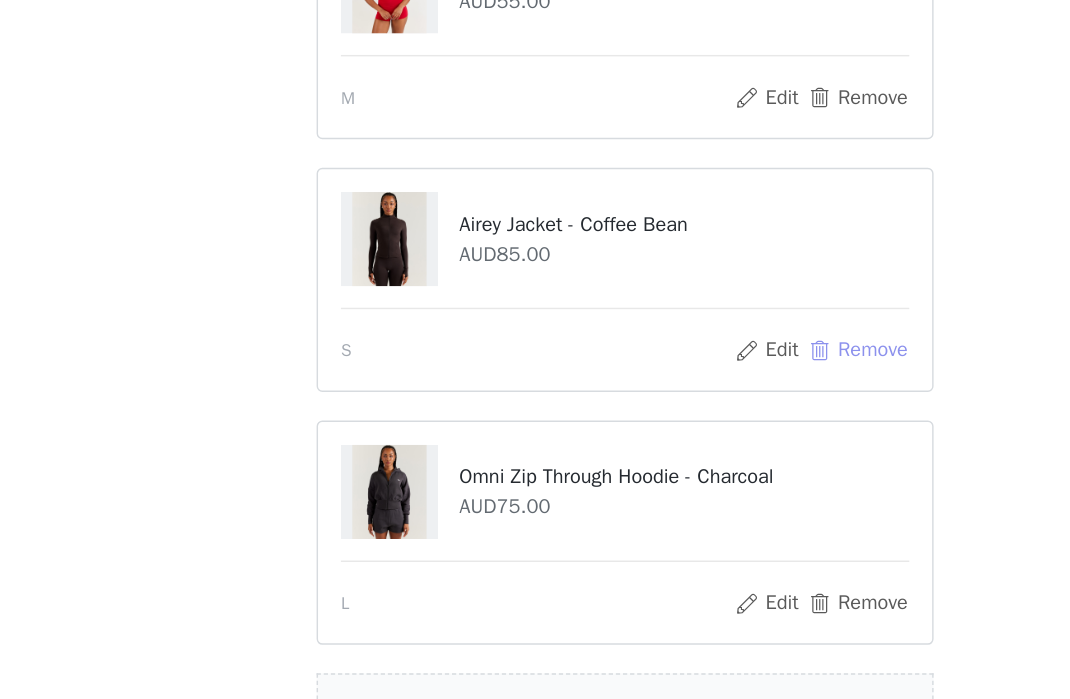 click on "Remove" at bounding box center (698, 455) 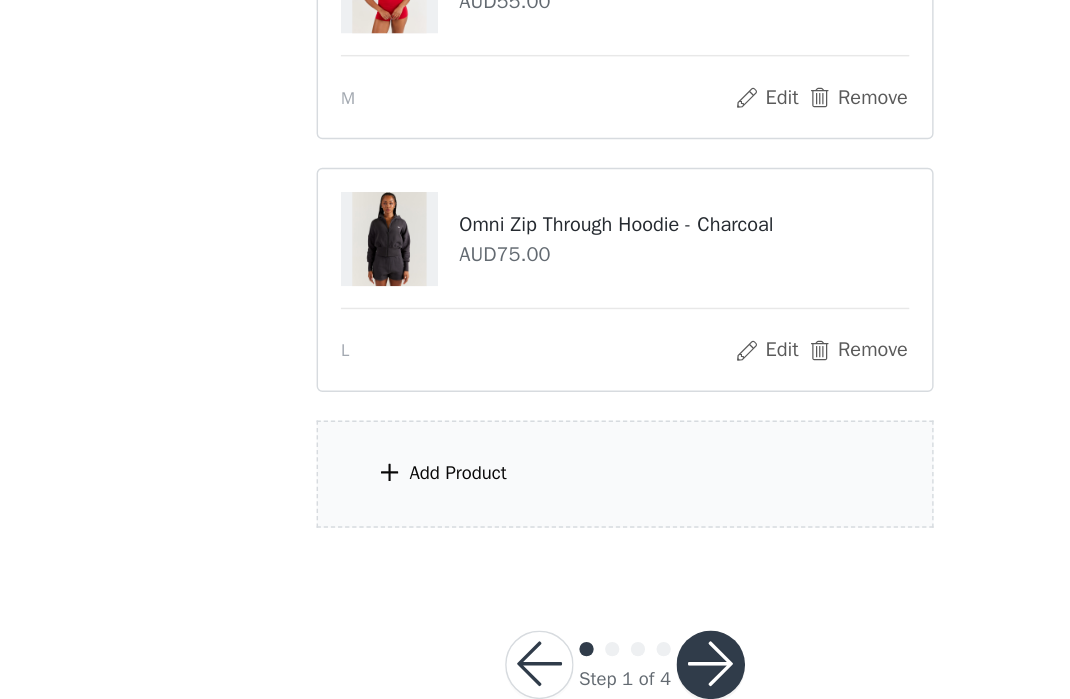 click on "Add Product" at bounding box center (535, 541) 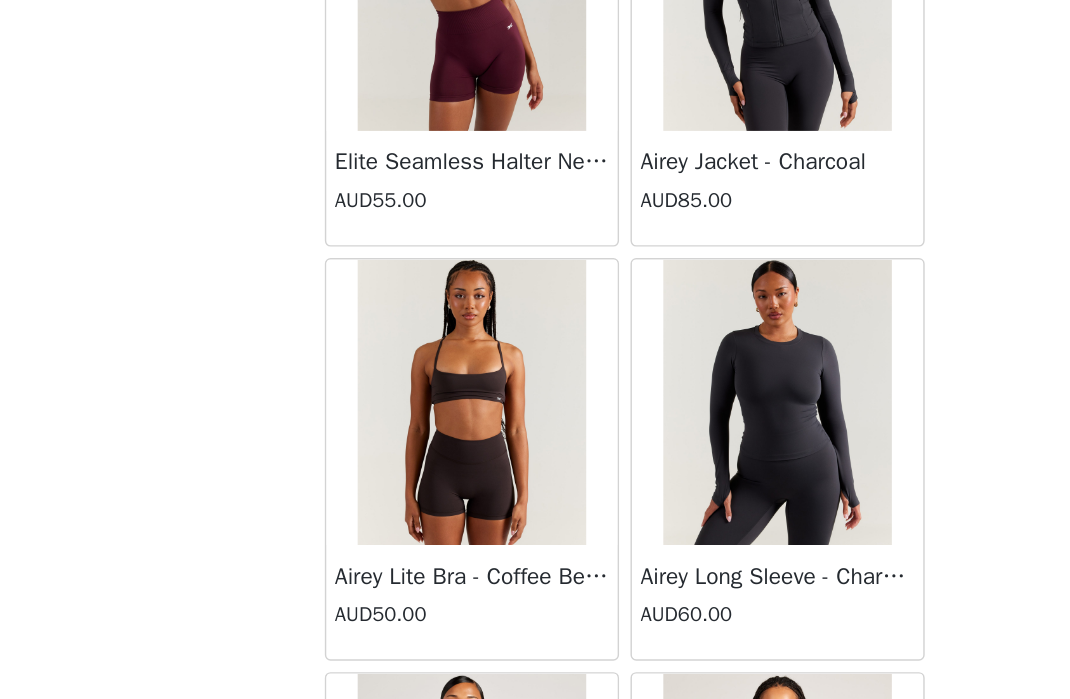 click on "Back       Elite Seamless Halter Neck Bra - Cherry Cola   AUD55.00       Airey Jacket - Charcoal   AUD85.00       Airey Lite Bra - Coffee Bean   AUD50.00       Airey Long Sleeve - Charcoal   AUD60.00       Aura Elevate Bra - Grape   AUD55.00       Omni Zip Through - Haze   AUD75.00       Elite Seamless Long Sleeve - Black   AUD55.00       Airey Flex Bra - Black   AUD55.00       Airey Infinite Bra - Charcoal   AUD55.00       Aura Halter V2 Bra - Grape   AUD55.00       Aura Flow Lite Bra - Blue   AUD55.00       Aura Elevate Bra - Black   AUD55.00       Airey Tee - Coffee Bean   AUD55.00       Elite Seamless Tee - Black   AUD50.00       Airey Tank - Black   AUD55.00       Airey Flex Bra - Espresso   AUD55.00       Omni Zip Through - Charcoal   AUD70.00       Elite Seamless Tank - Espresso   AUD55.00       Invisible Scrunch Leggings - Black   AUD65.00       Aura SF Shorts - Vanilla Latte   AUD55.00       Aura Vantage Long Sleeve - Vanilla Latte   AUD60.00       Elite Seamless Tee - Cherry Cola   AUD50.00" at bounding box center [535, 349] 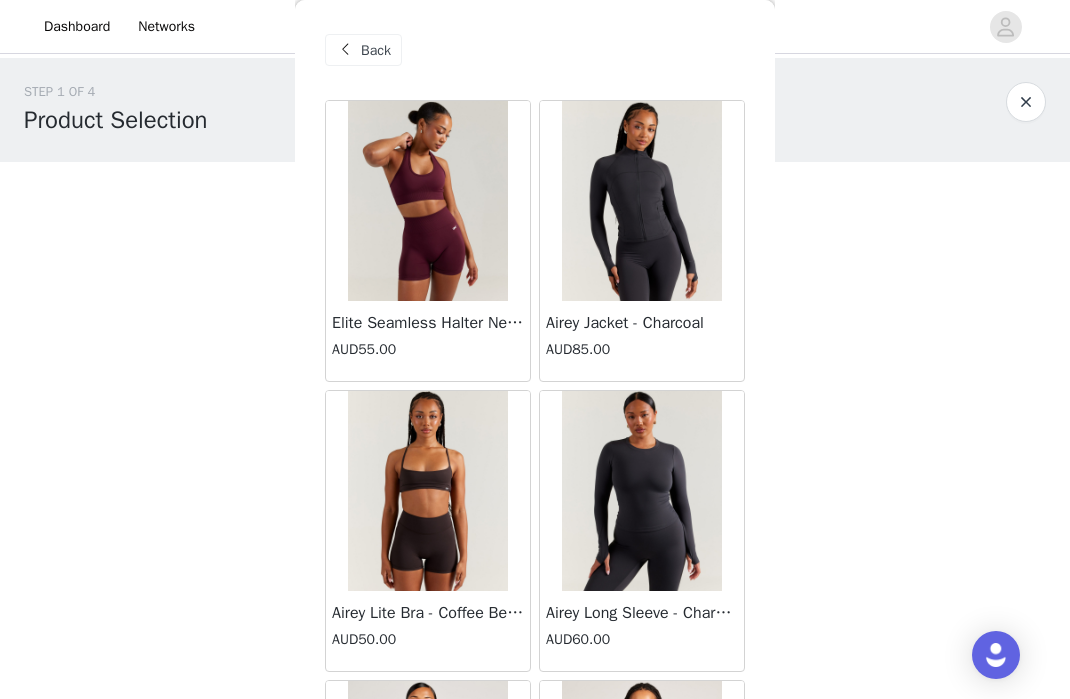 scroll, scrollTop: 0, scrollLeft: 0, axis: both 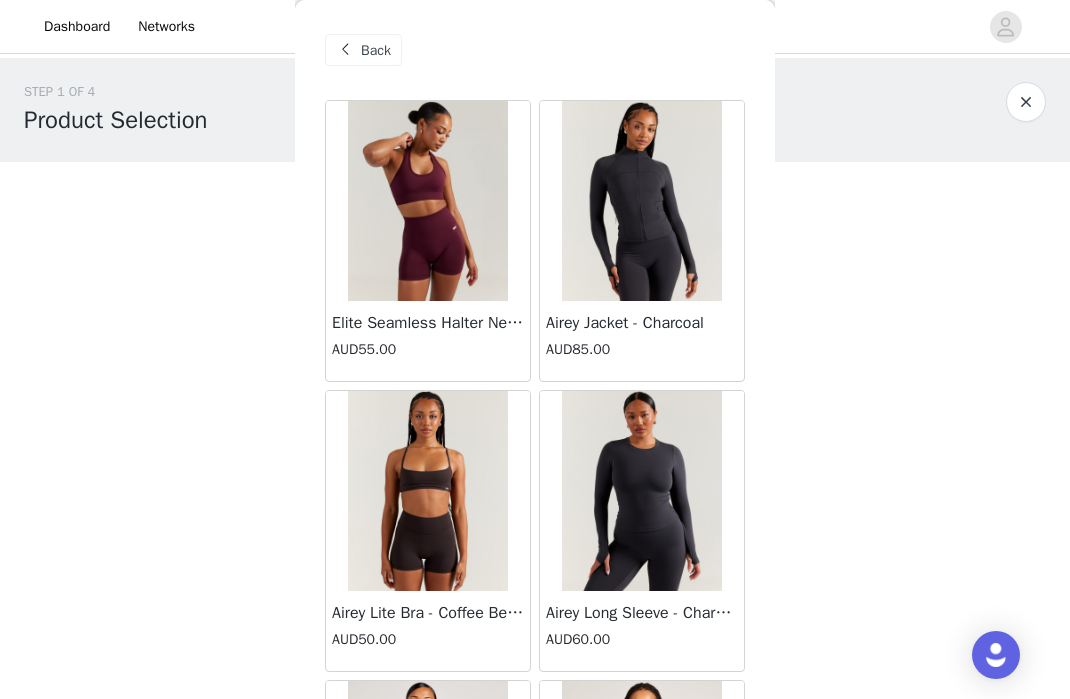 click on "Back" at bounding box center (376, 50) 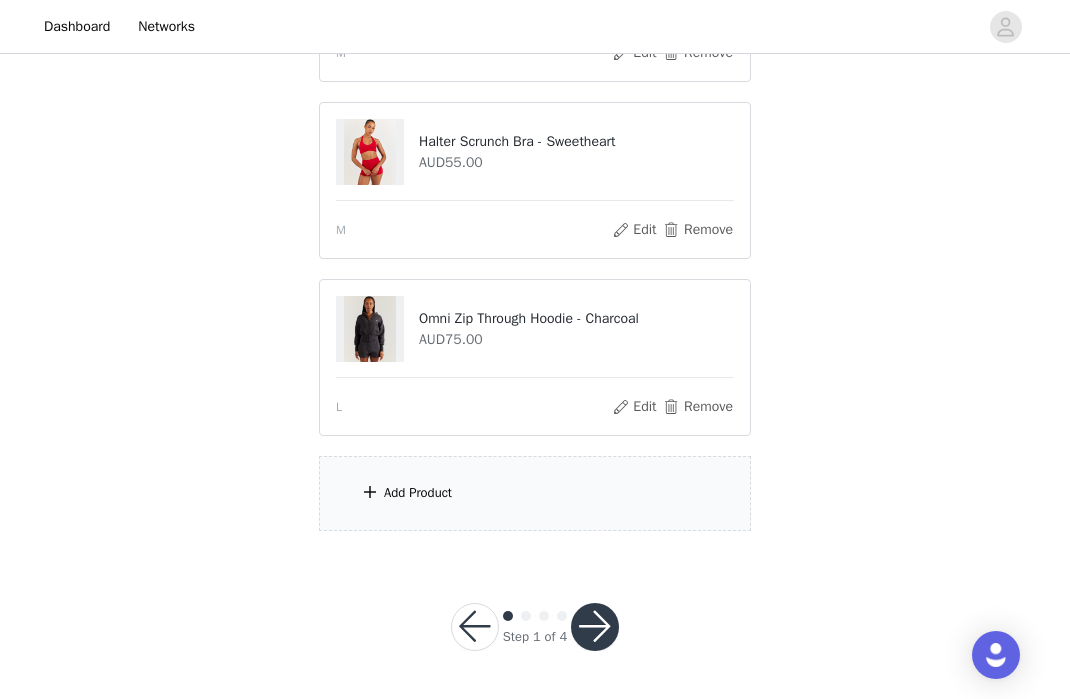 scroll, scrollTop: 350, scrollLeft: 0, axis: vertical 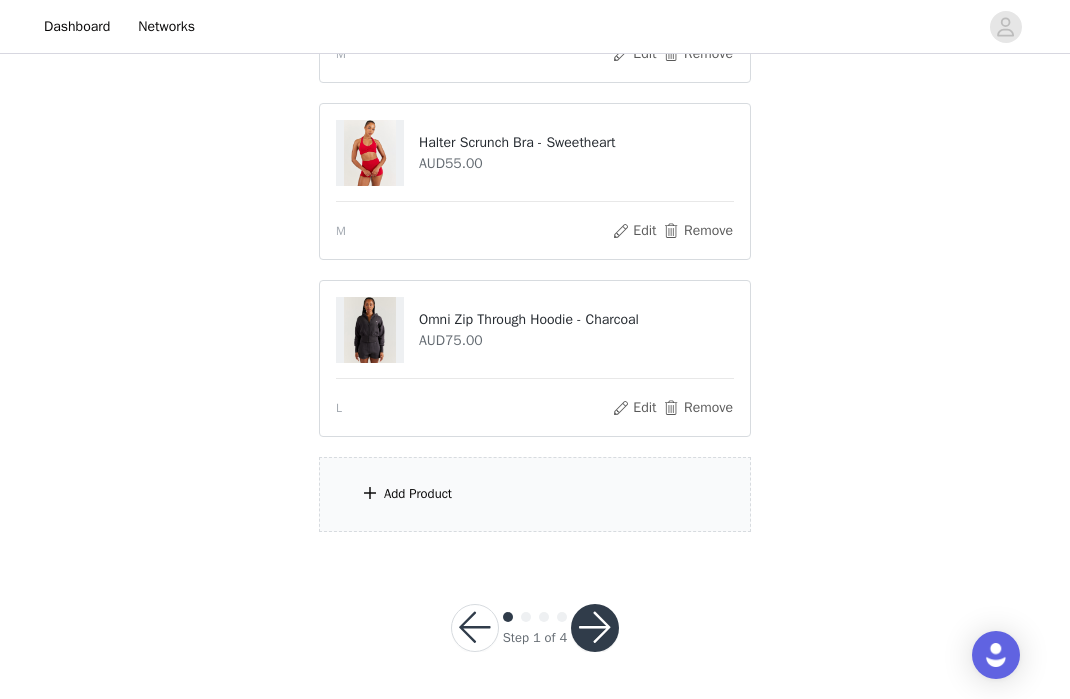 click on "Add Product" at bounding box center (418, 494) 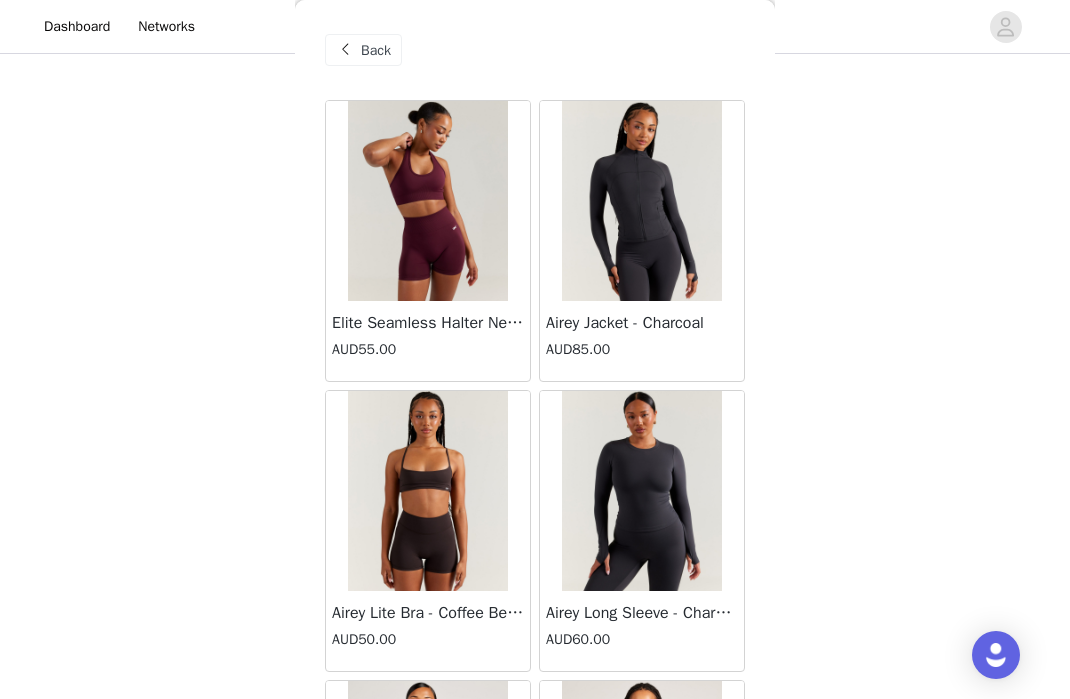 scroll, scrollTop: 0, scrollLeft: 0, axis: both 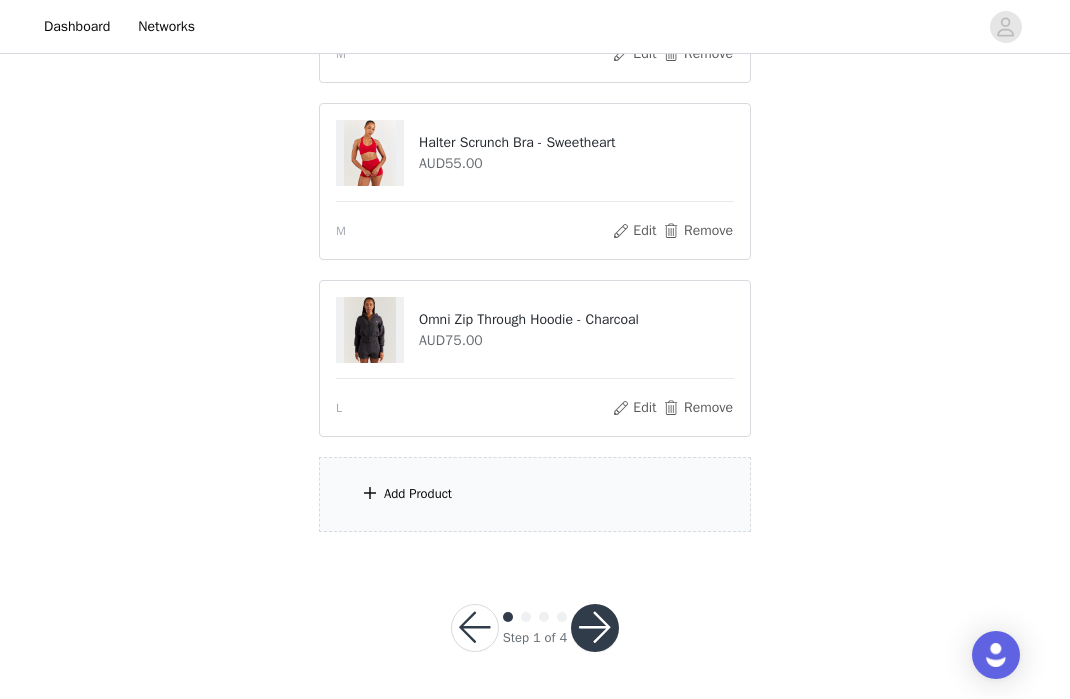 click on "Add Product" at bounding box center (418, 494) 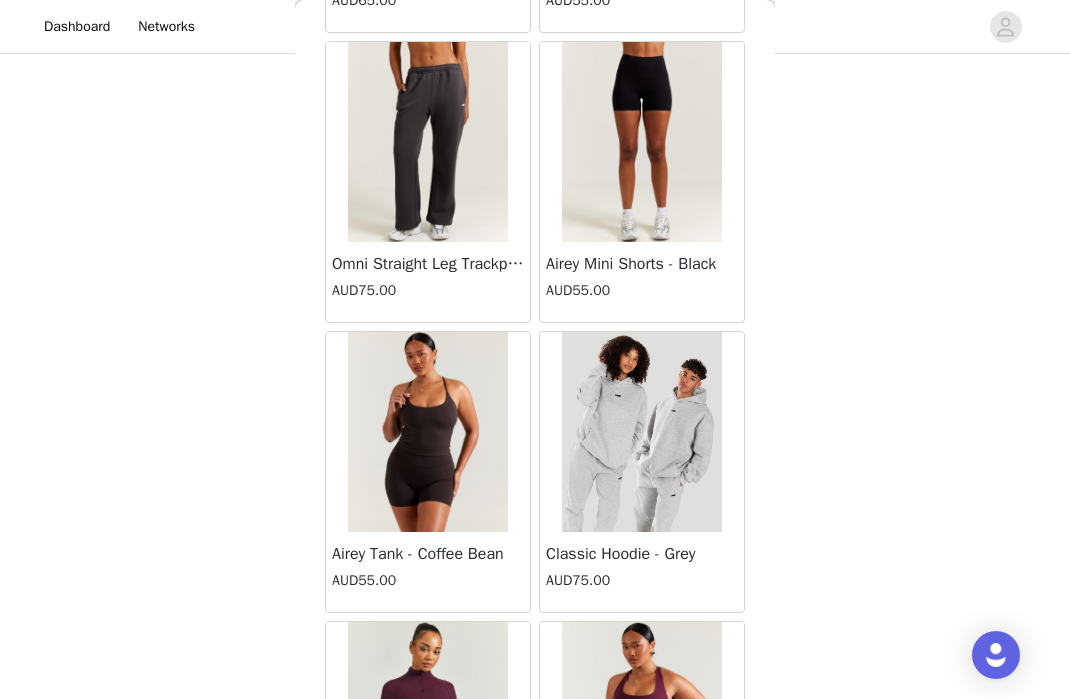 scroll, scrollTop: 7890, scrollLeft: 0, axis: vertical 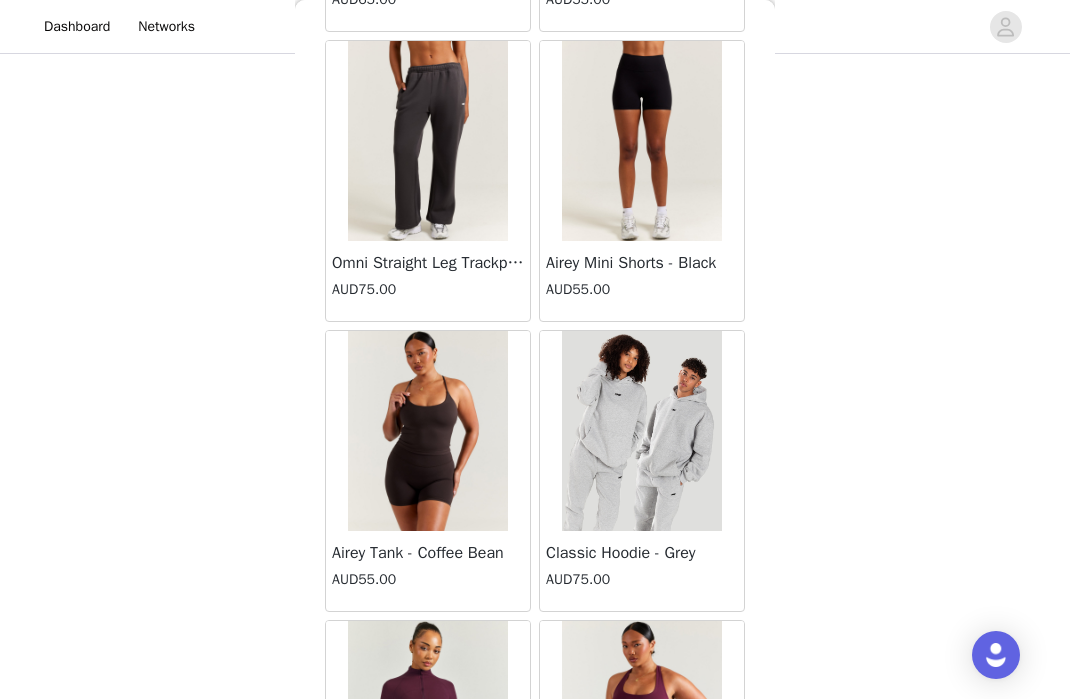 click at bounding box center (428, 141) 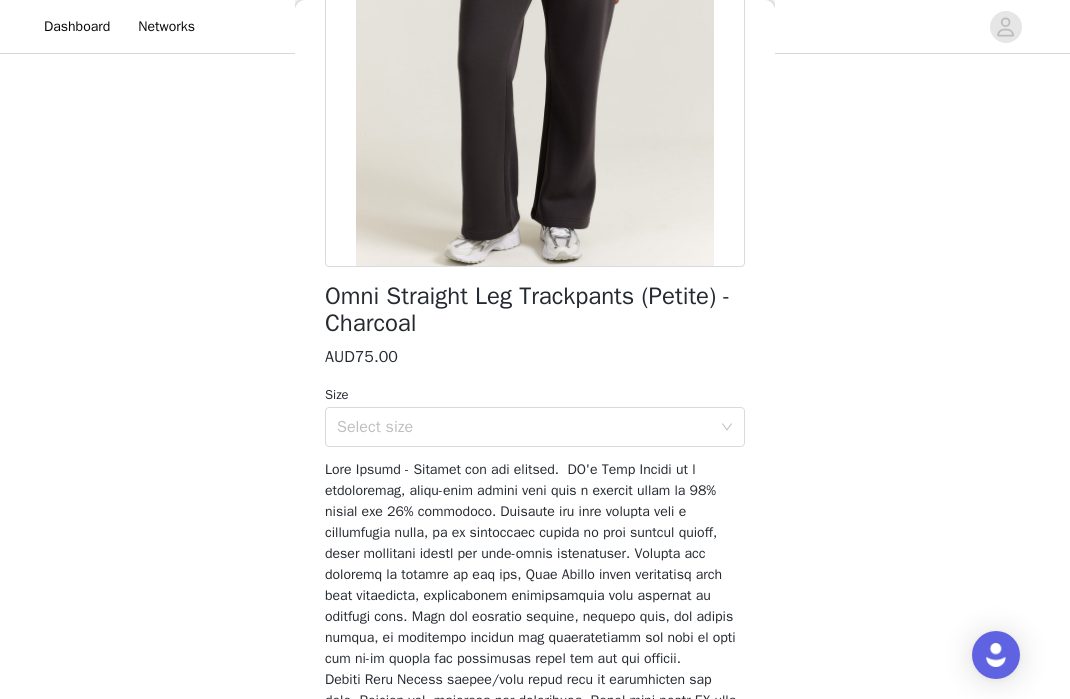 scroll, scrollTop: 299, scrollLeft: 0, axis: vertical 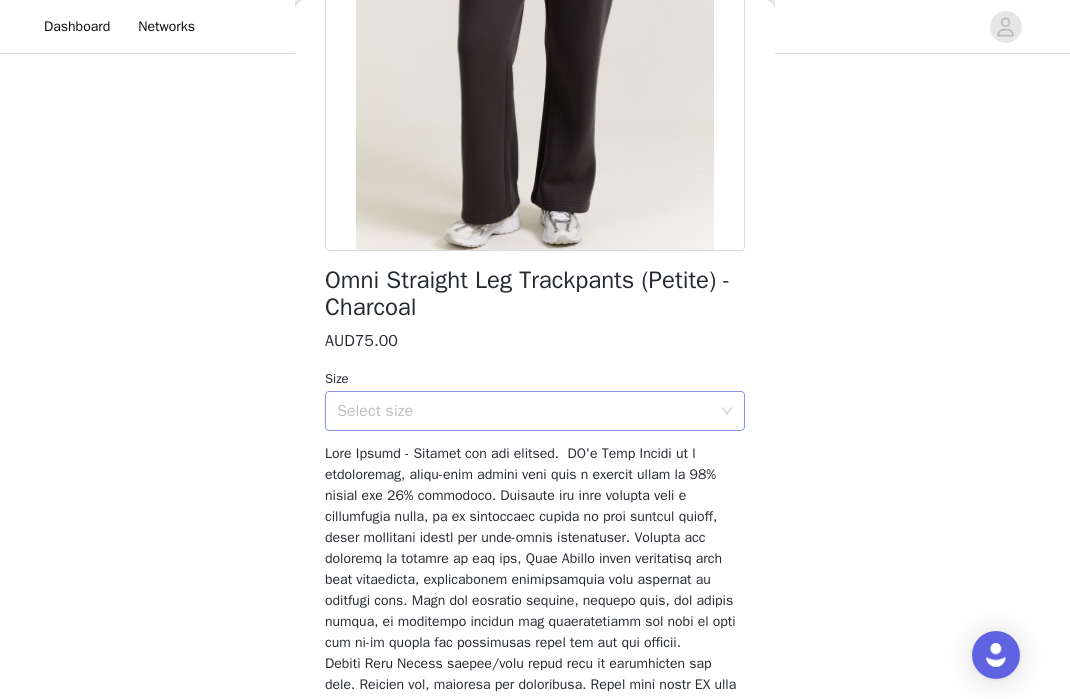click on "Select size" at bounding box center [524, 411] 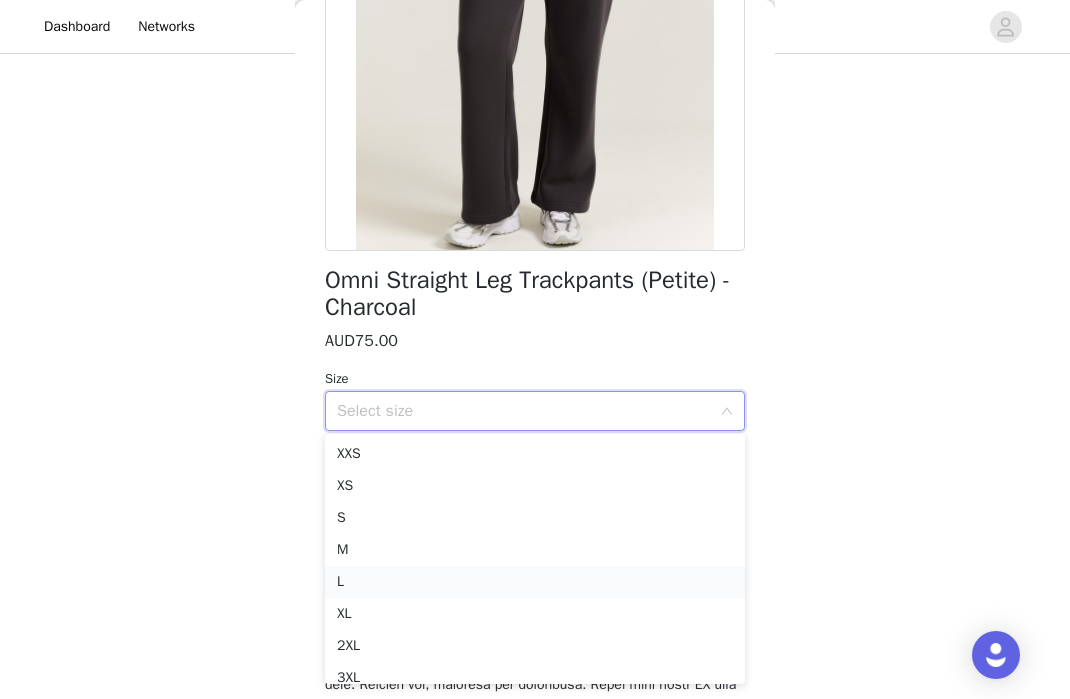 click on "L" at bounding box center (535, 582) 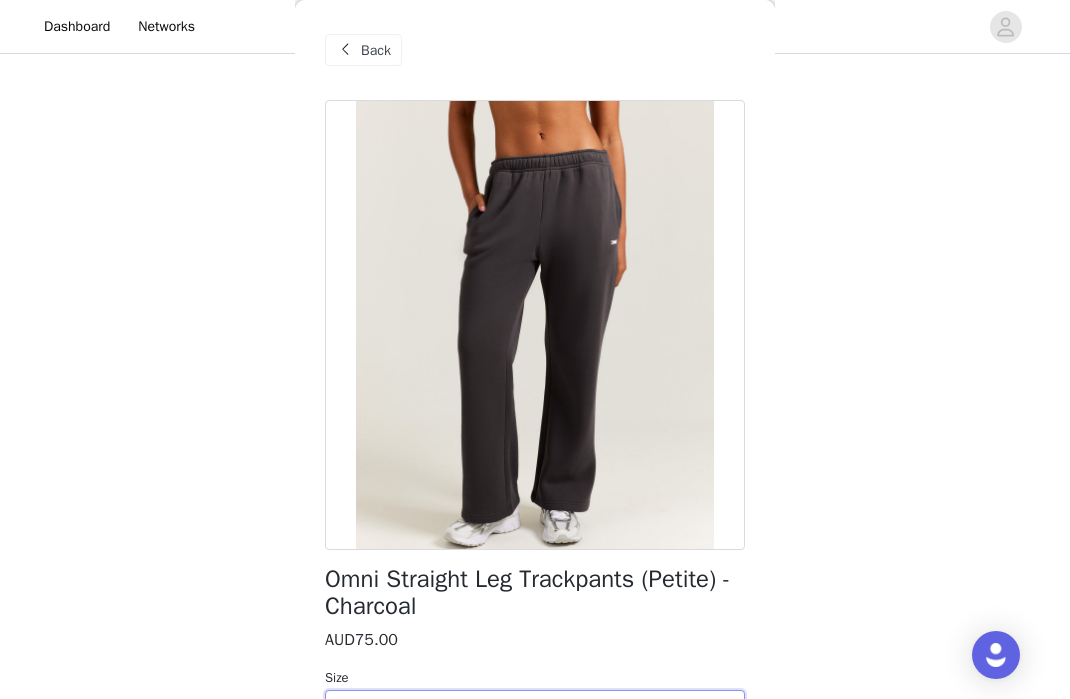 scroll, scrollTop: 0, scrollLeft: 0, axis: both 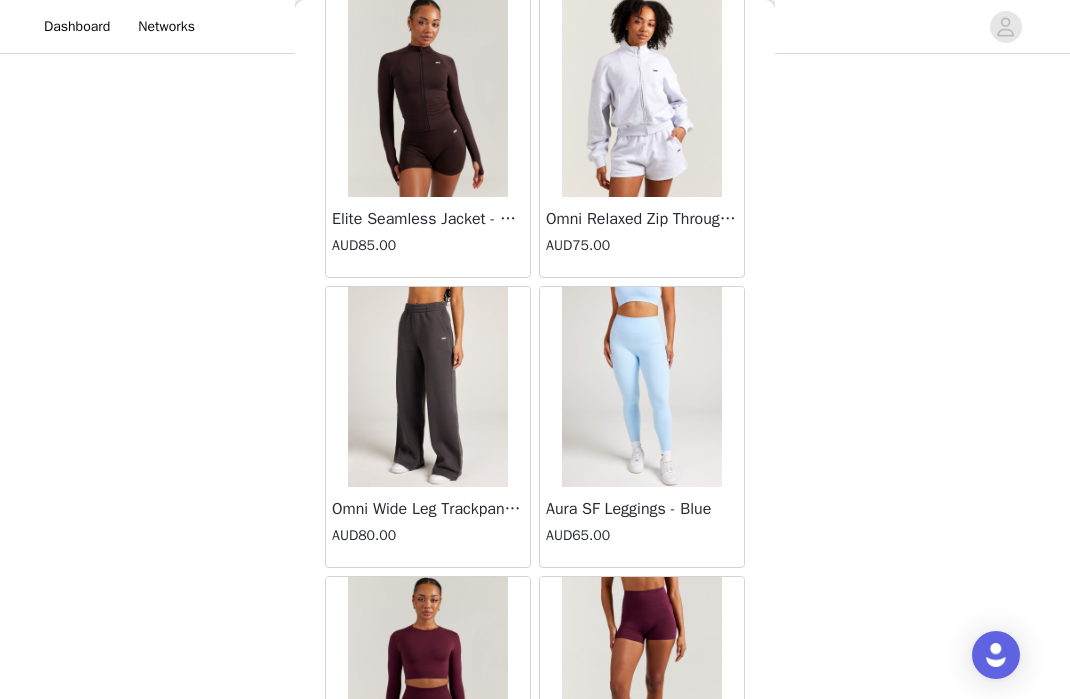 click at bounding box center (428, 387) 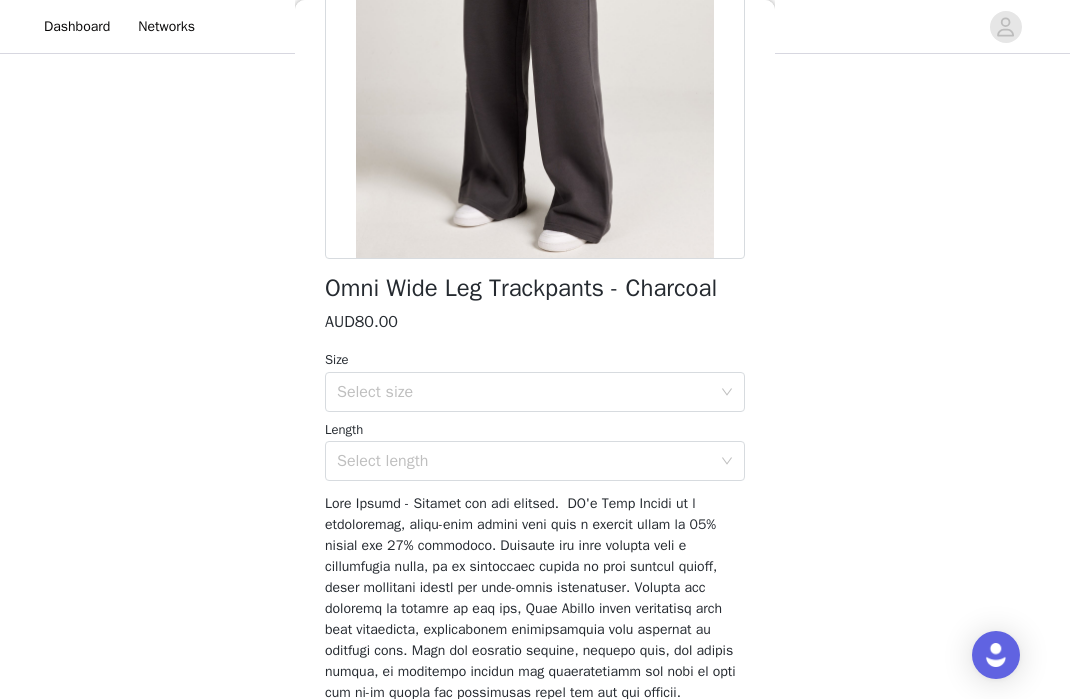 scroll, scrollTop: 298, scrollLeft: 0, axis: vertical 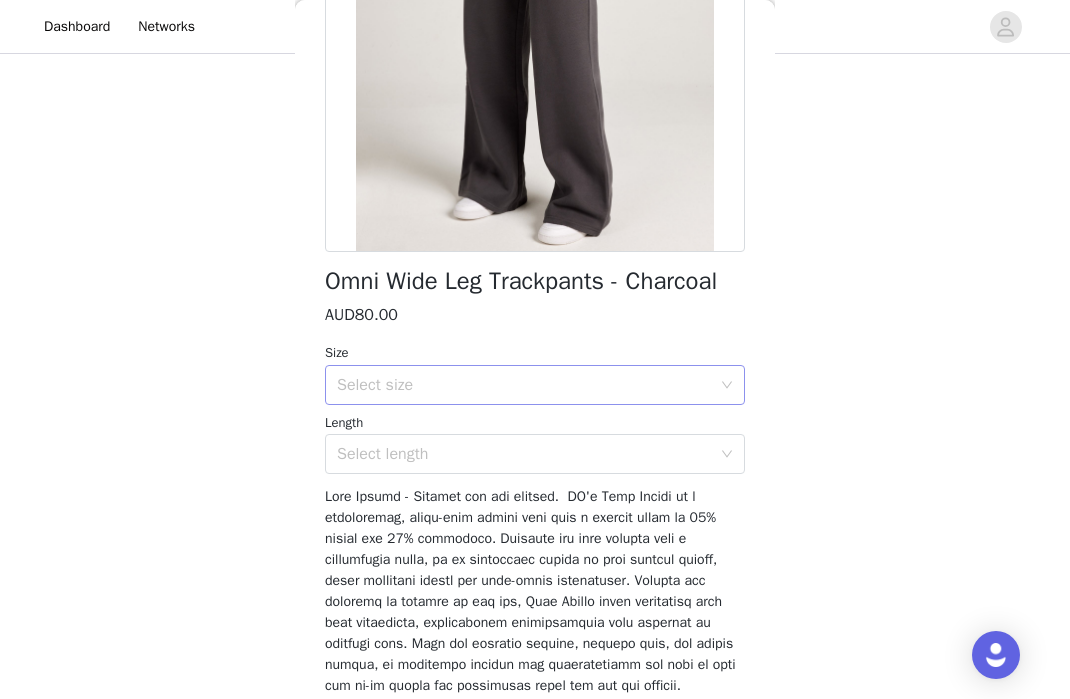 click on "Select size" at bounding box center (528, 385) 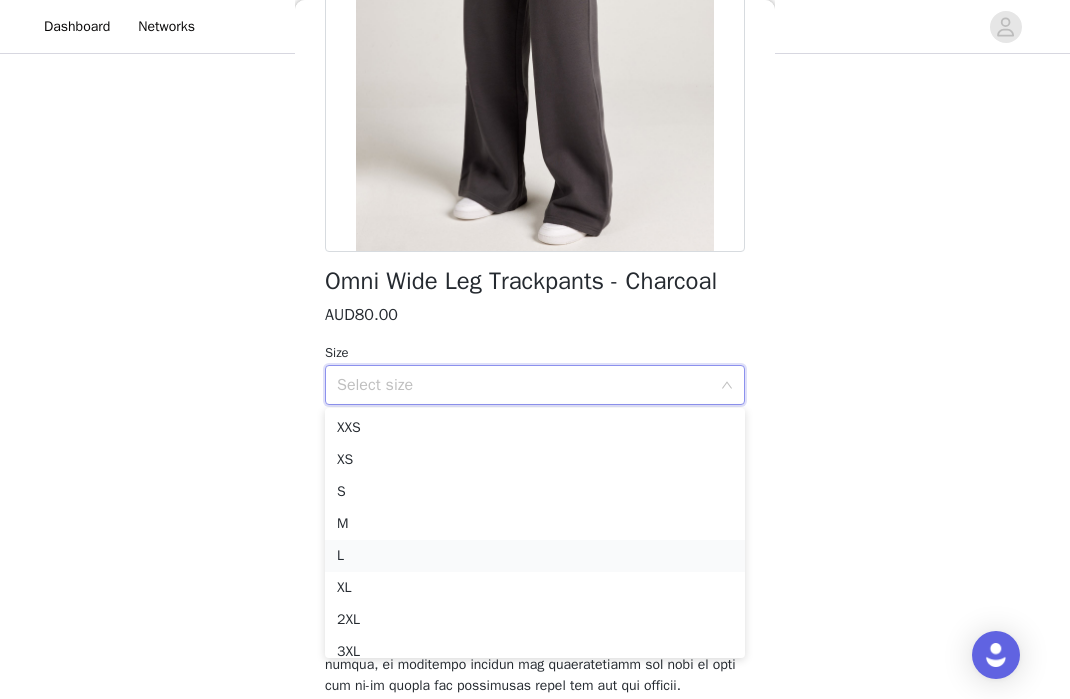 click on "L" at bounding box center [535, 556] 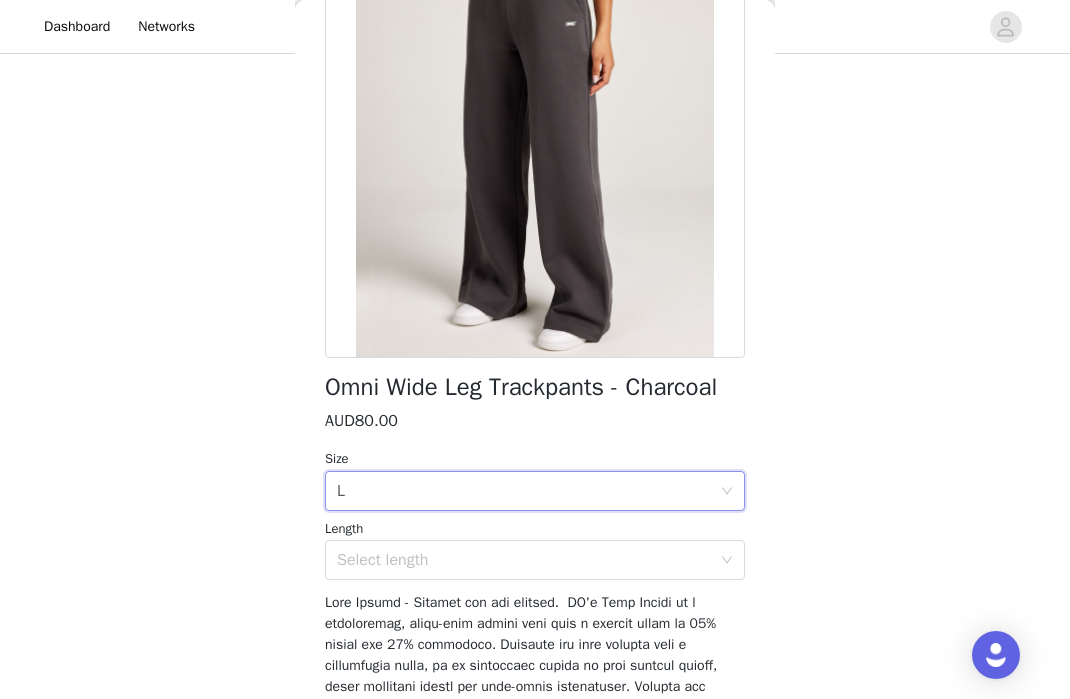 scroll, scrollTop: 194, scrollLeft: 0, axis: vertical 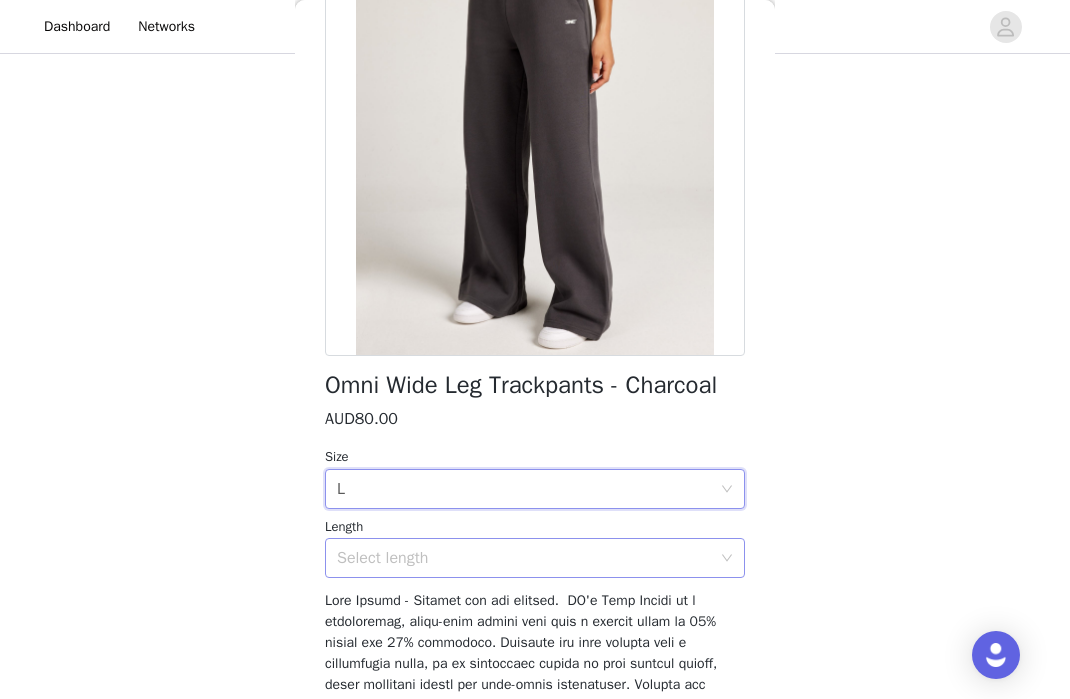 click on "Select length" at bounding box center [524, 558] 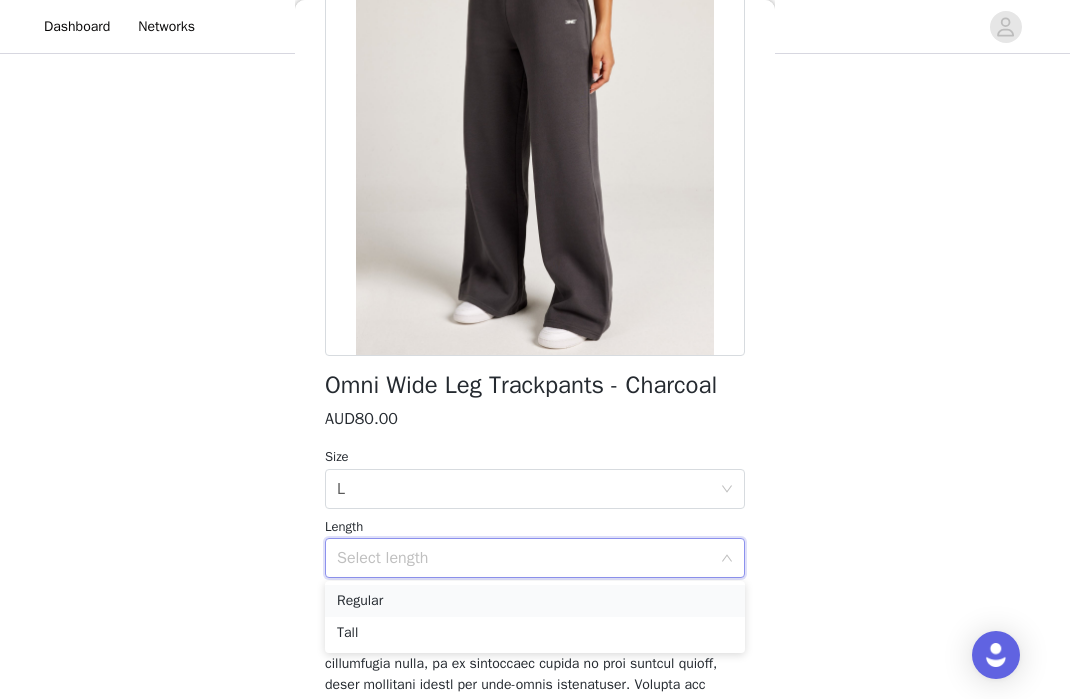 click on "Regular" at bounding box center [535, 601] 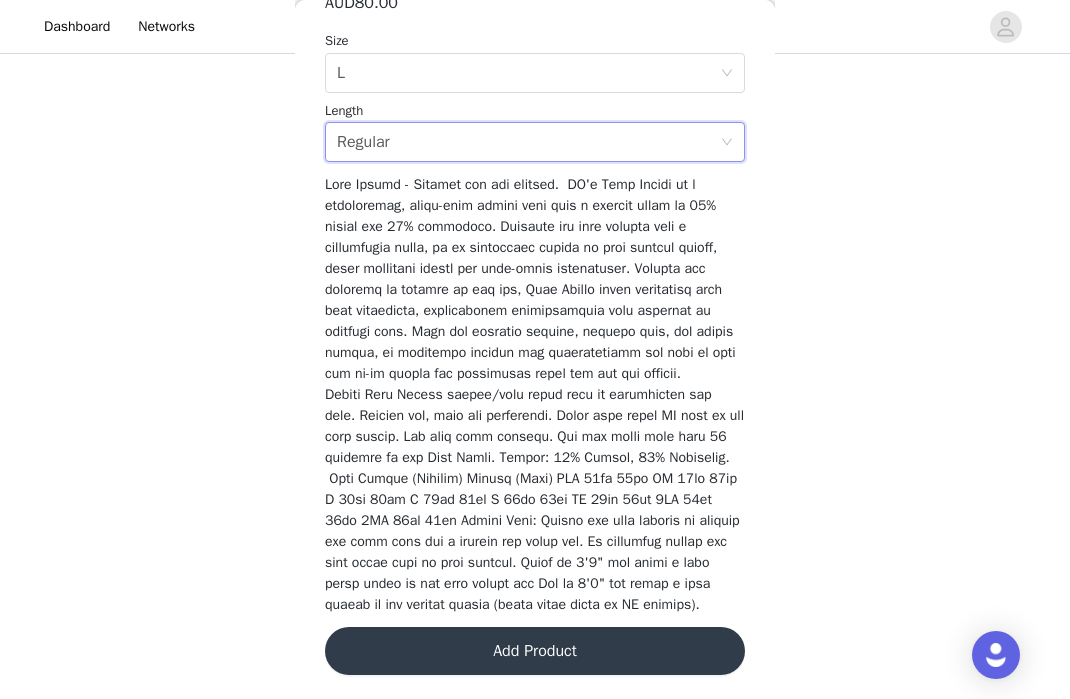 scroll, scrollTop: 630, scrollLeft: 0, axis: vertical 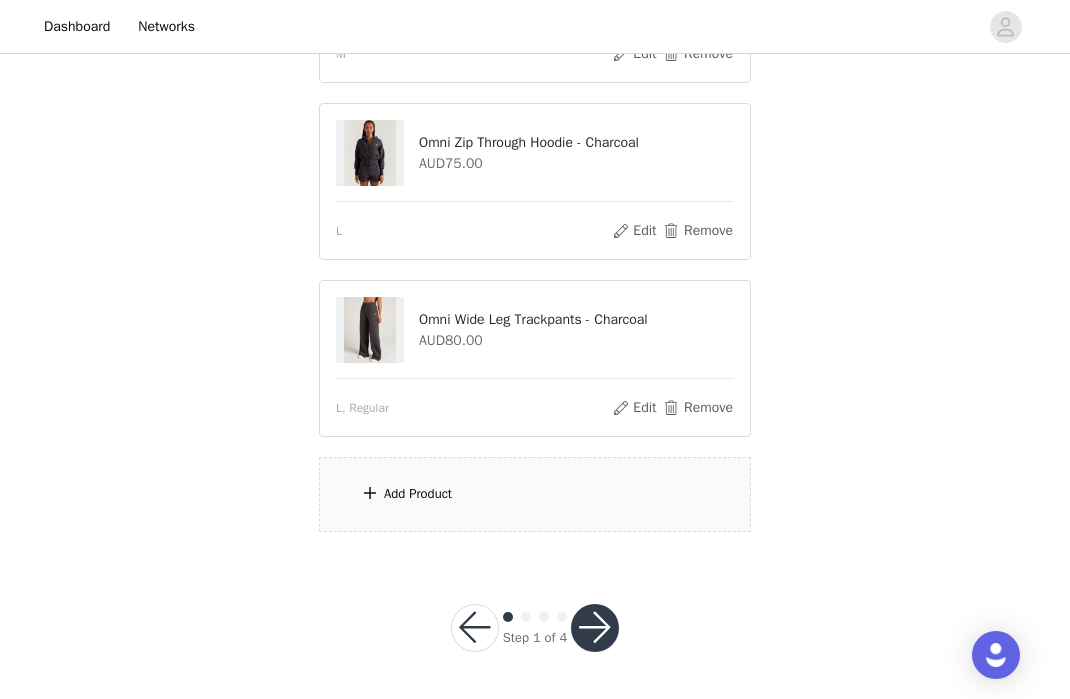click on "Add Product" at bounding box center (535, 494) 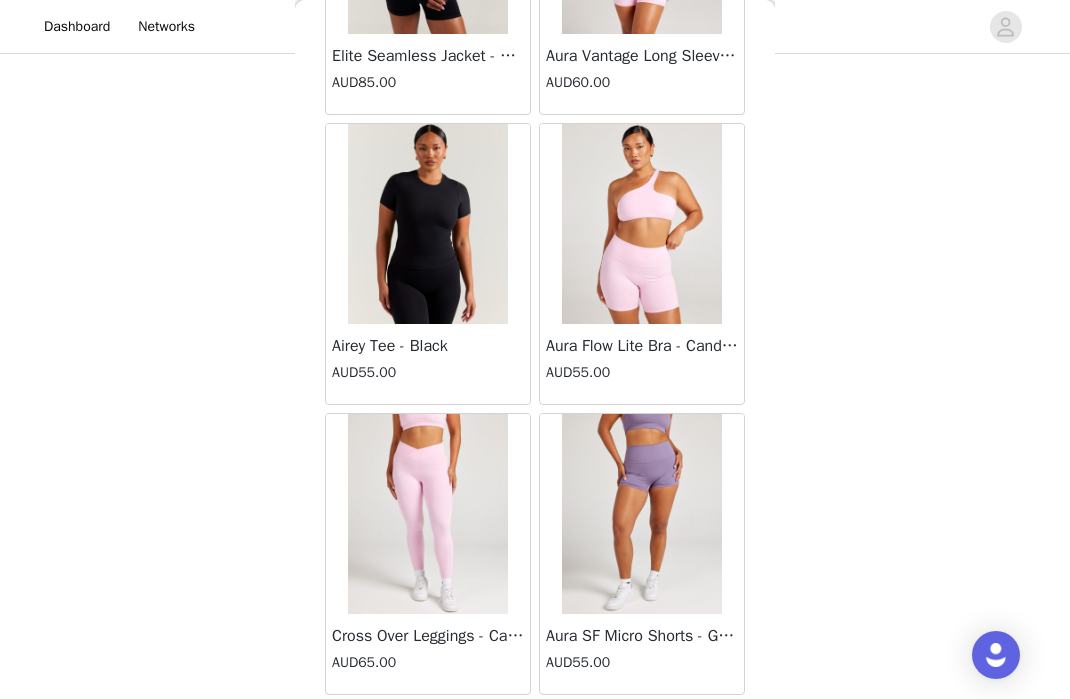 scroll, scrollTop: 26657, scrollLeft: 0, axis: vertical 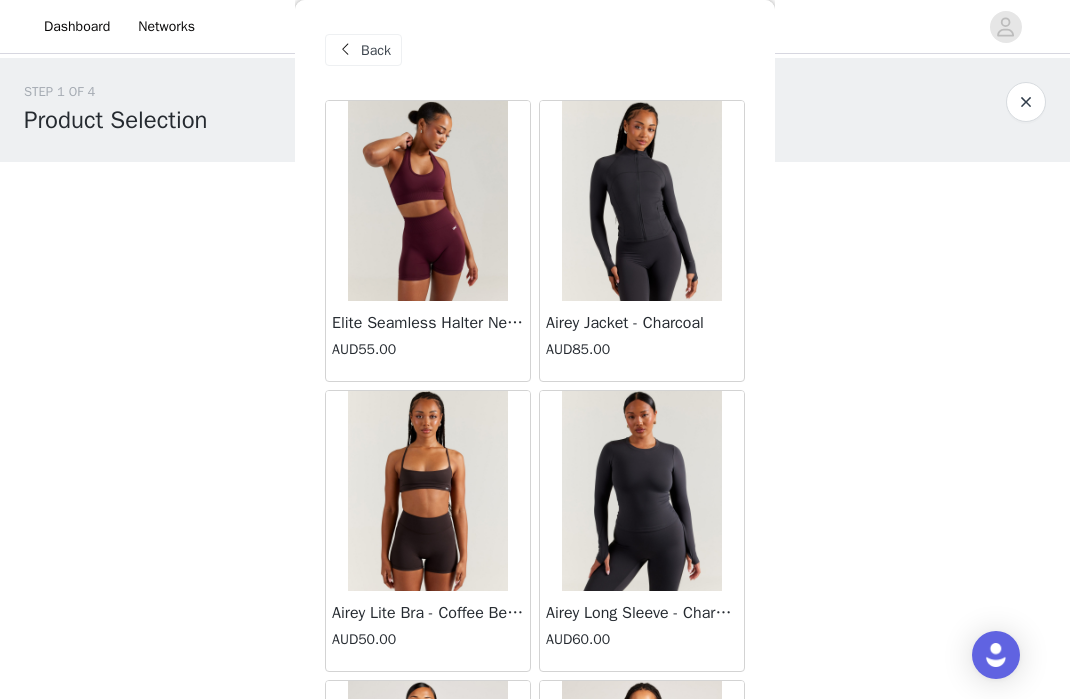 click on "Back" at bounding box center (376, 50) 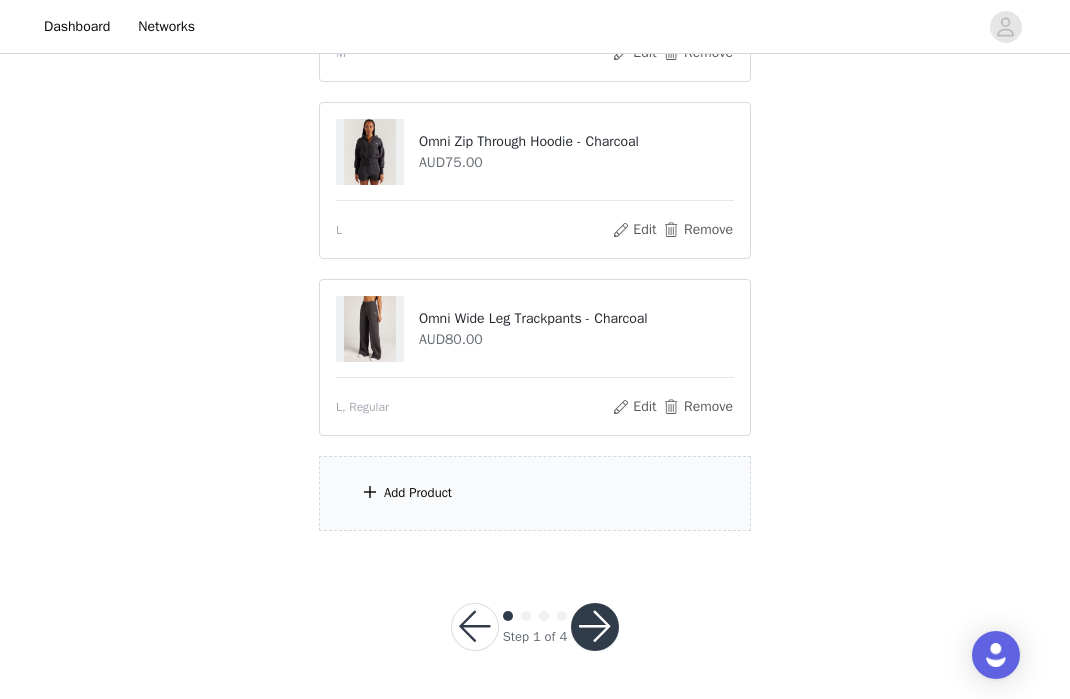 scroll, scrollTop: 527, scrollLeft: 0, axis: vertical 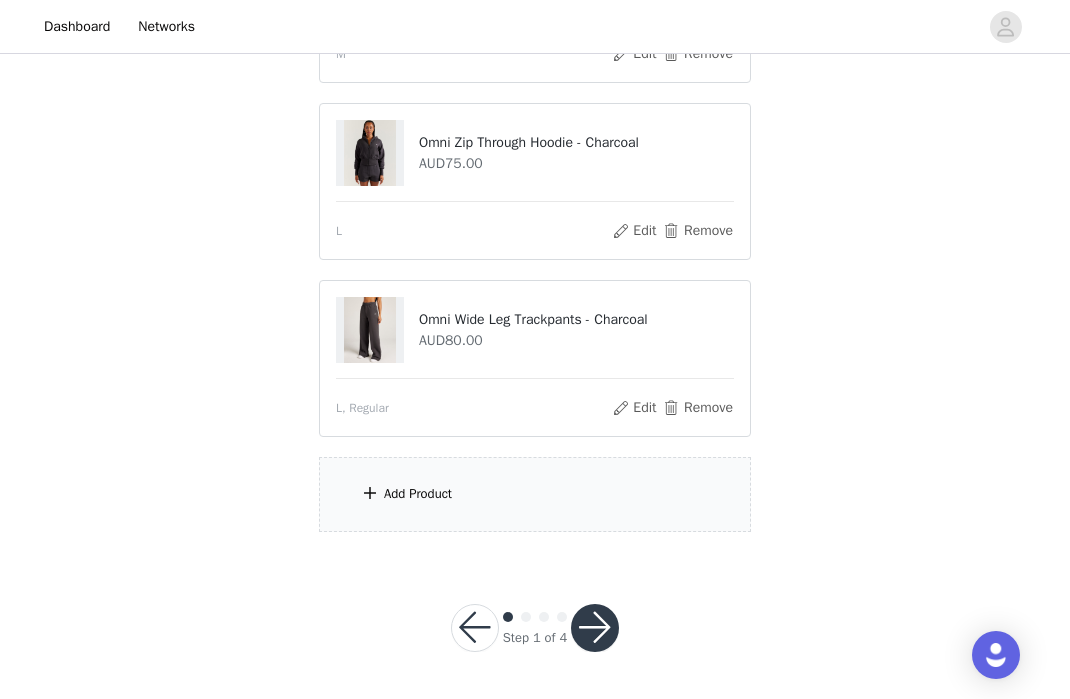 click at bounding box center [595, 628] 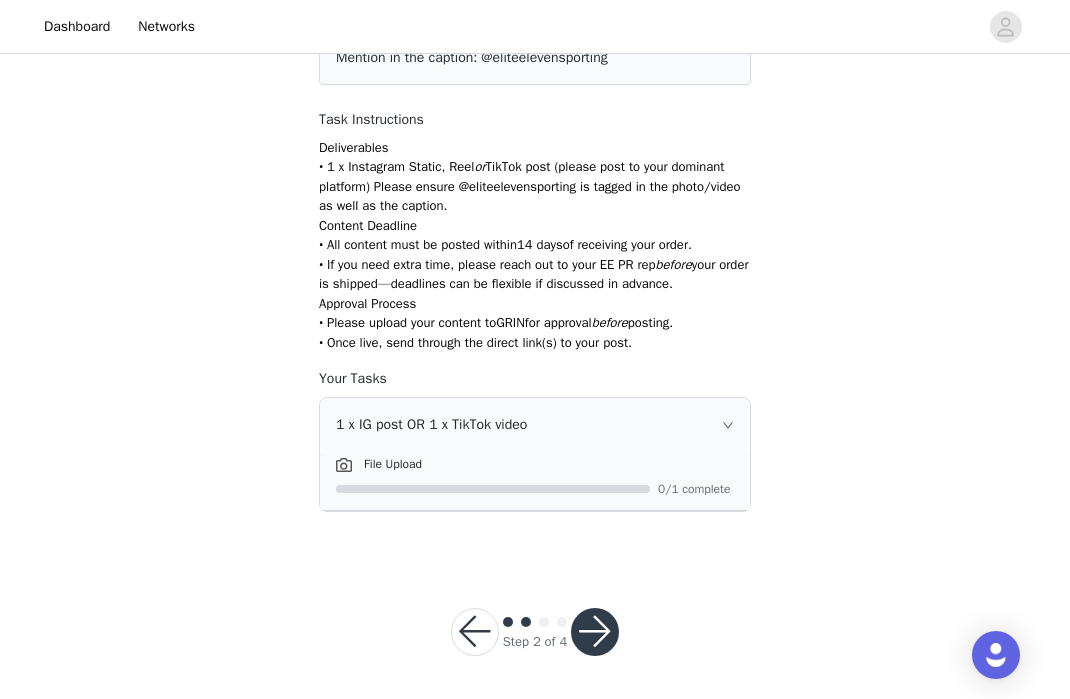 scroll, scrollTop: 184, scrollLeft: 0, axis: vertical 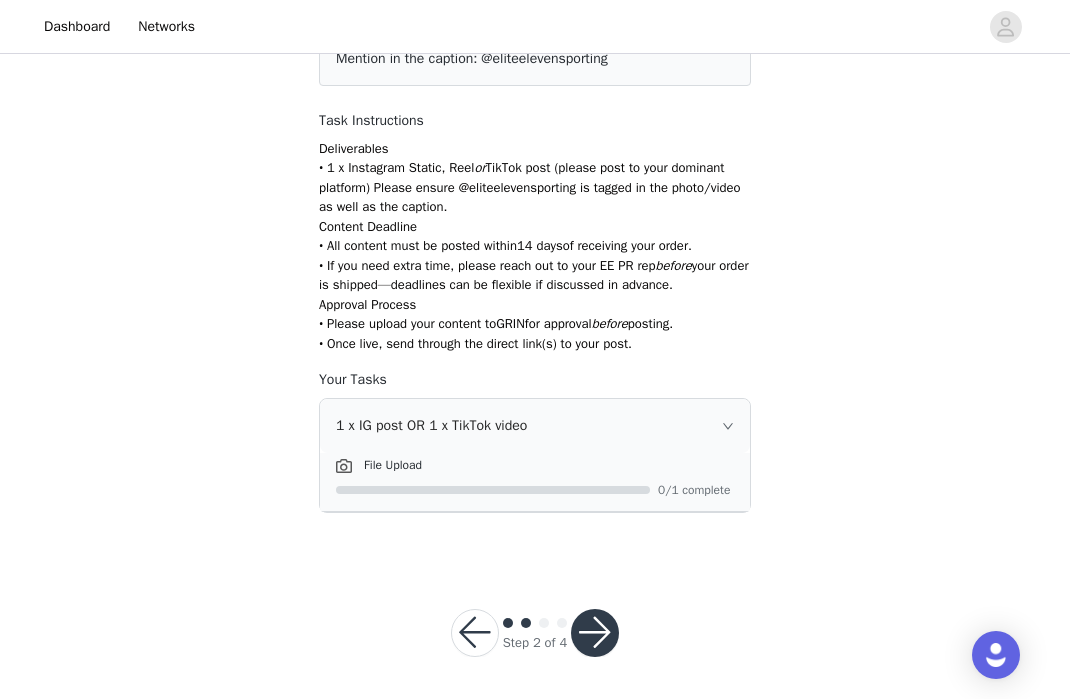 click at bounding box center (595, 633) 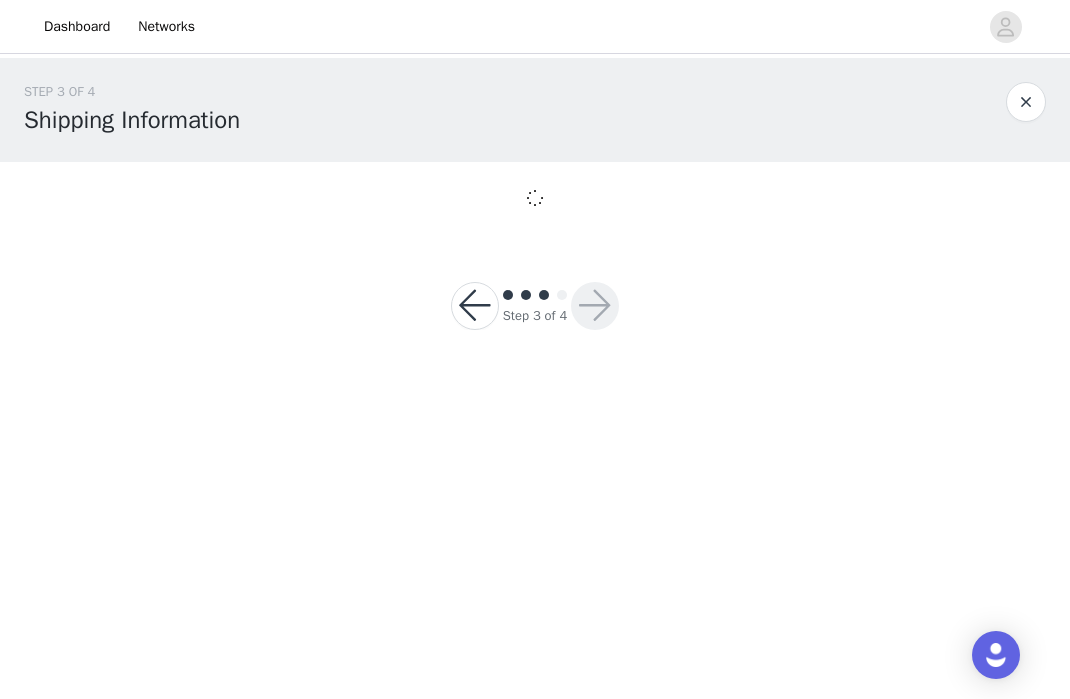 scroll, scrollTop: 0, scrollLeft: 0, axis: both 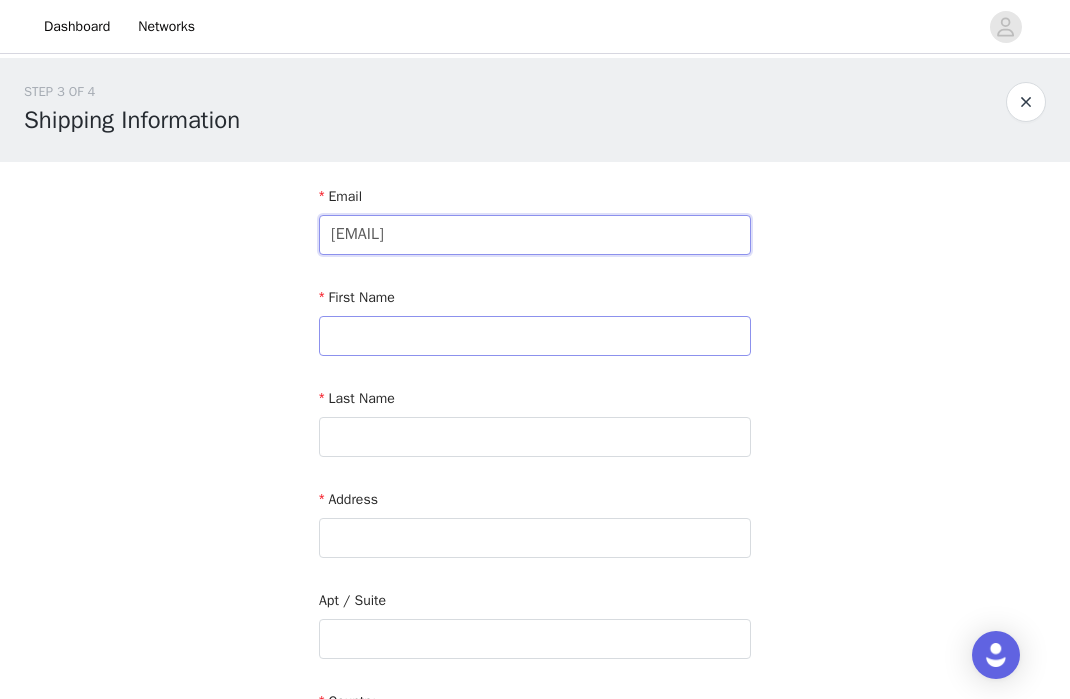 type on "[EMAIL]" 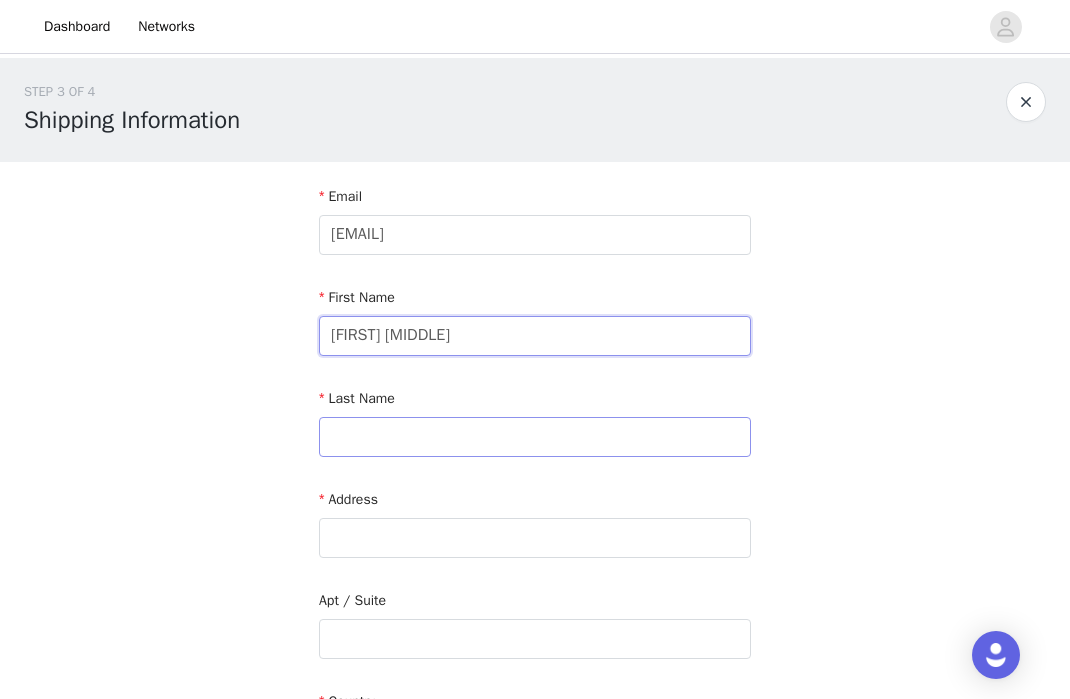 type on "[FIRST] [MIDDLE]" 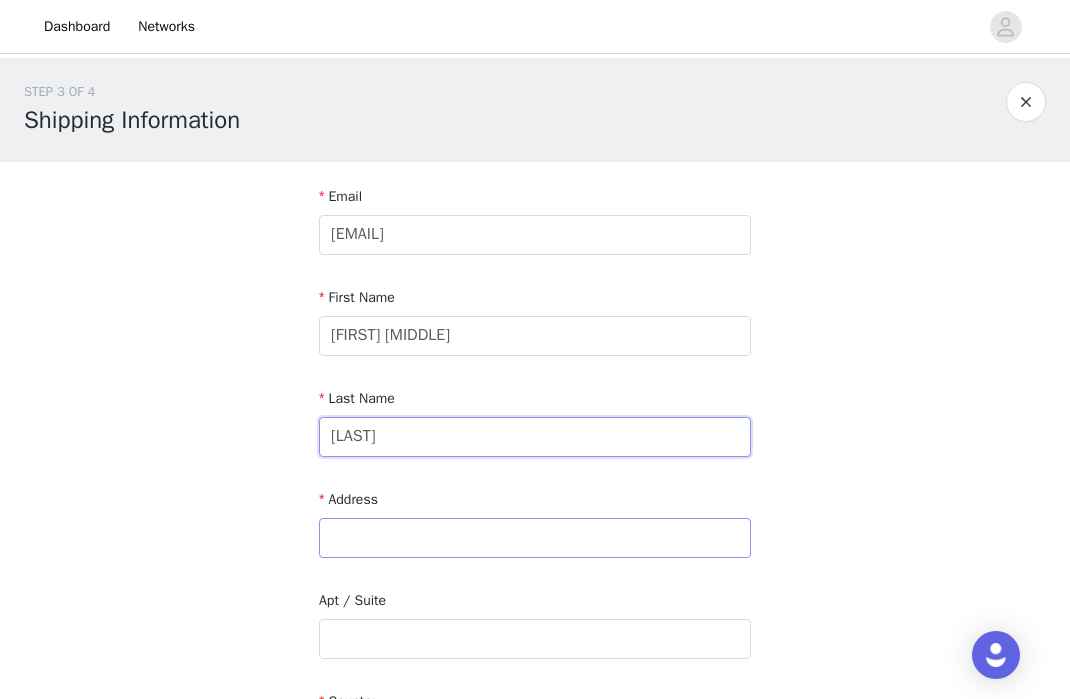 type on "[LAST]" 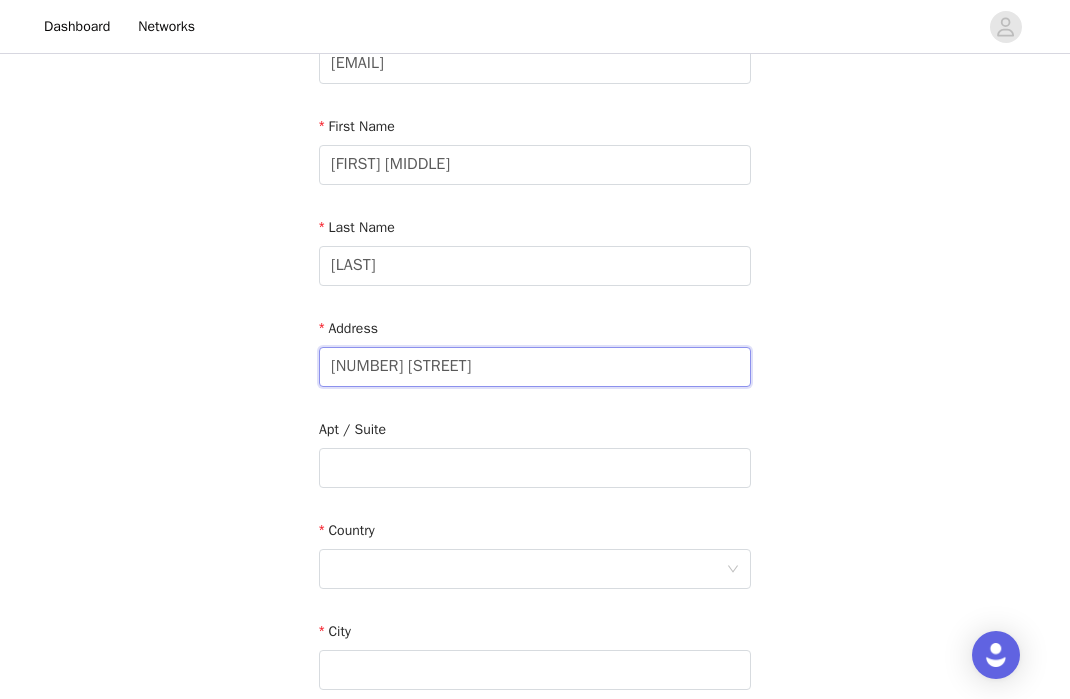 scroll, scrollTop: 174, scrollLeft: 0, axis: vertical 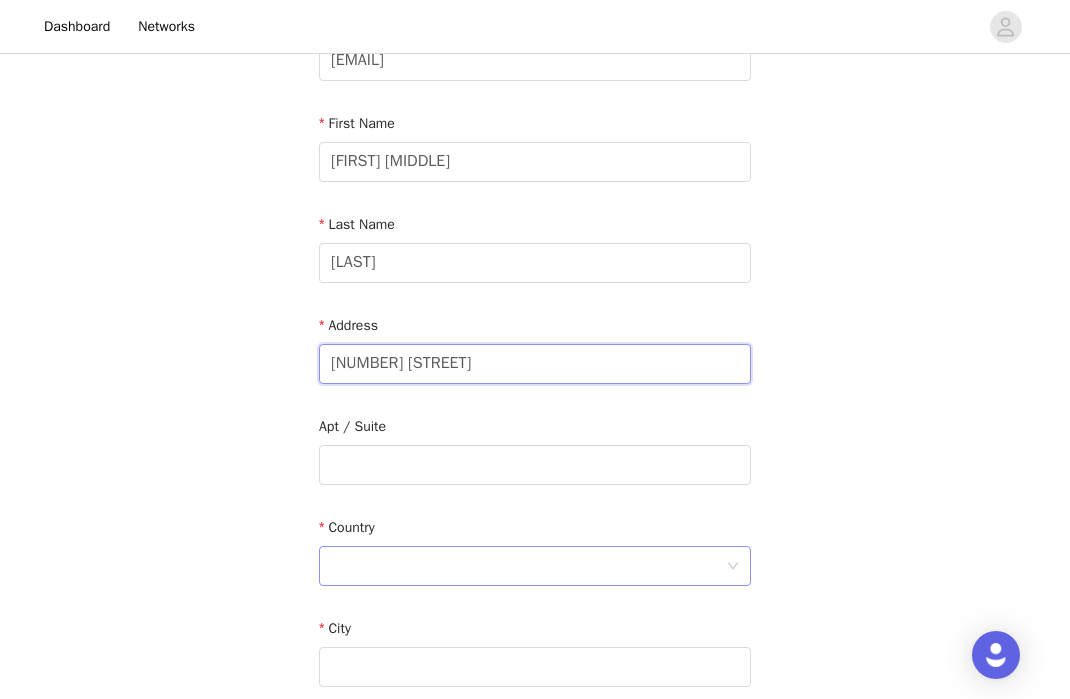 type on "[NUMBER] [STREET]" 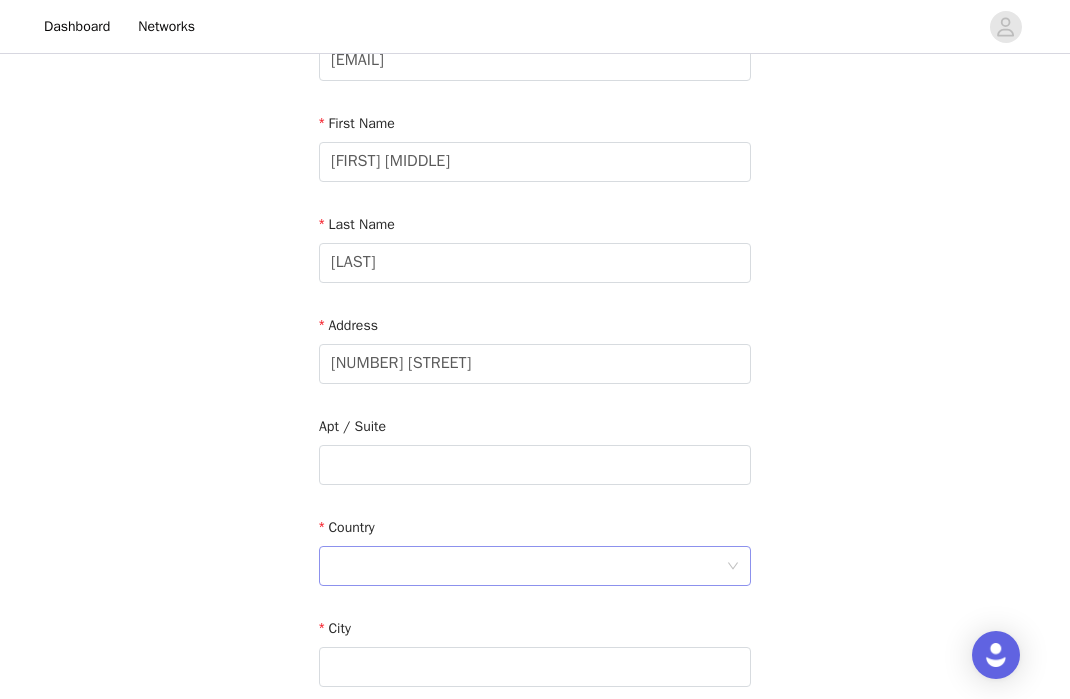 click at bounding box center (528, 566) 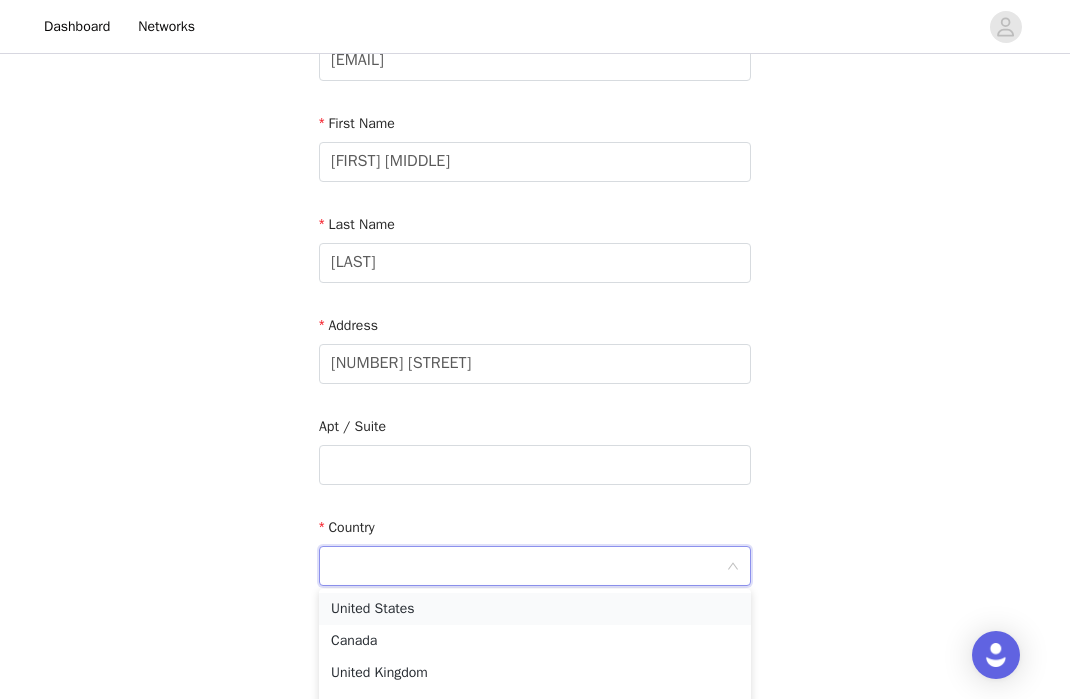 click on "United States" at bounding box center (535, 609) 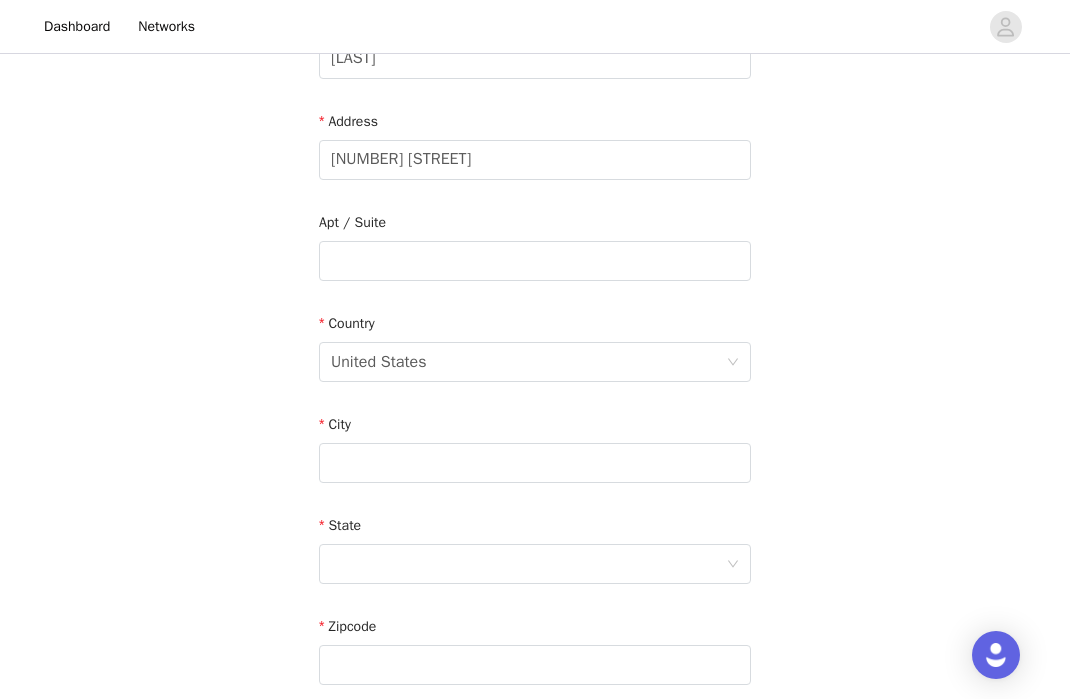scroll, scrollTop: 409, scrollLeft: 0, axis: vertical 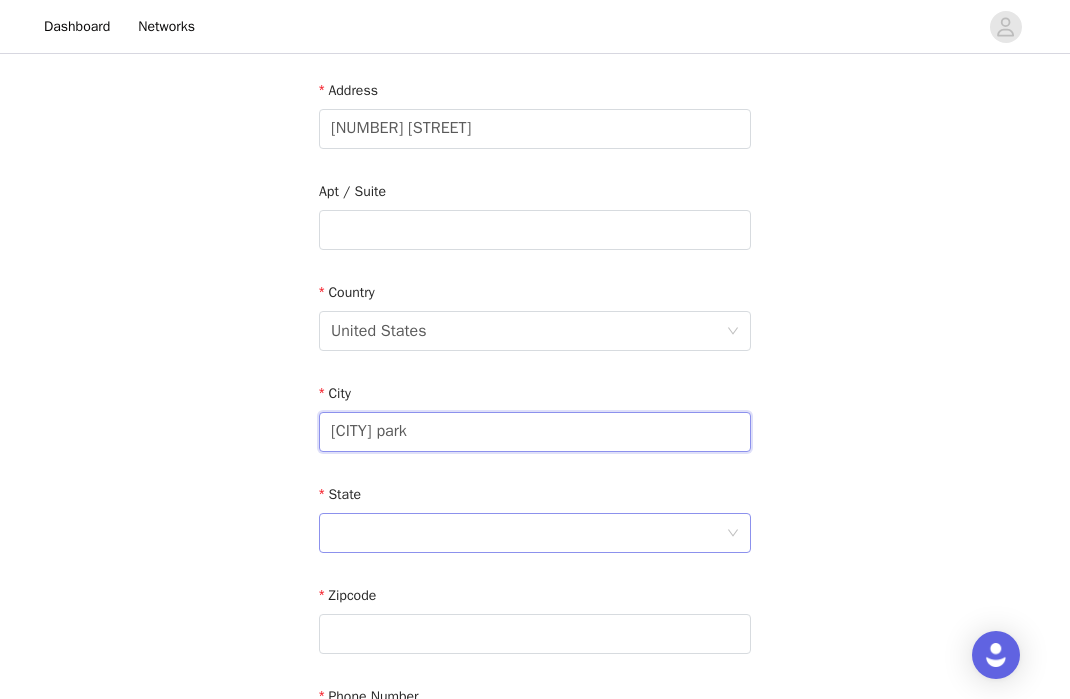 type on "[CITY] park" 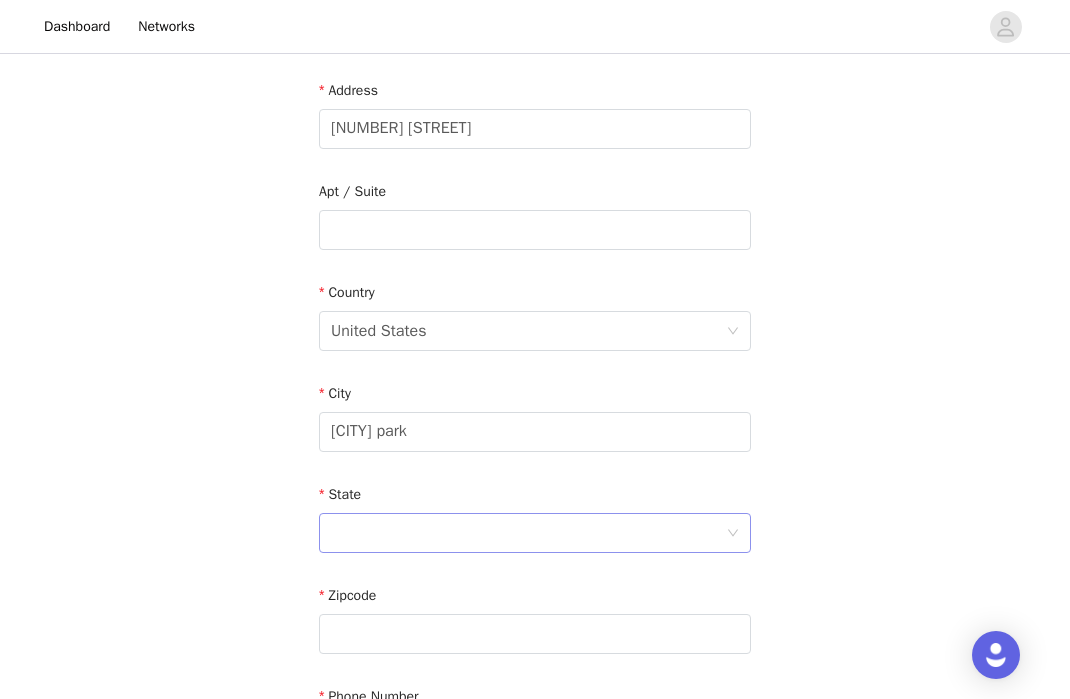click at bounding box center [528, 533] 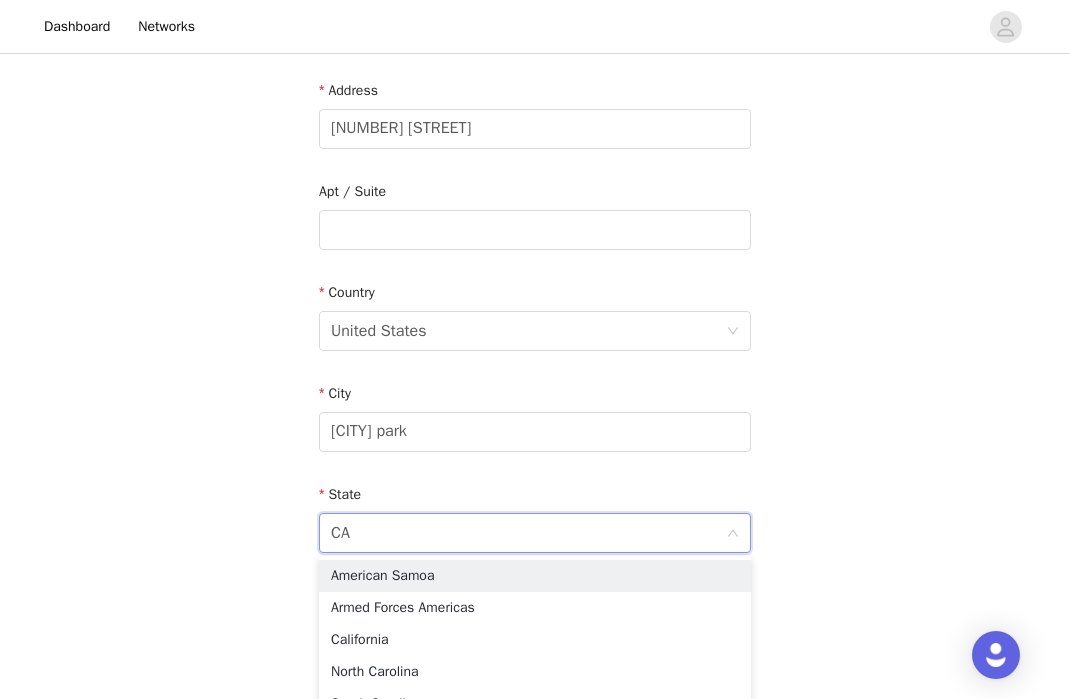 click on "State" at bounding box center (535, 498) 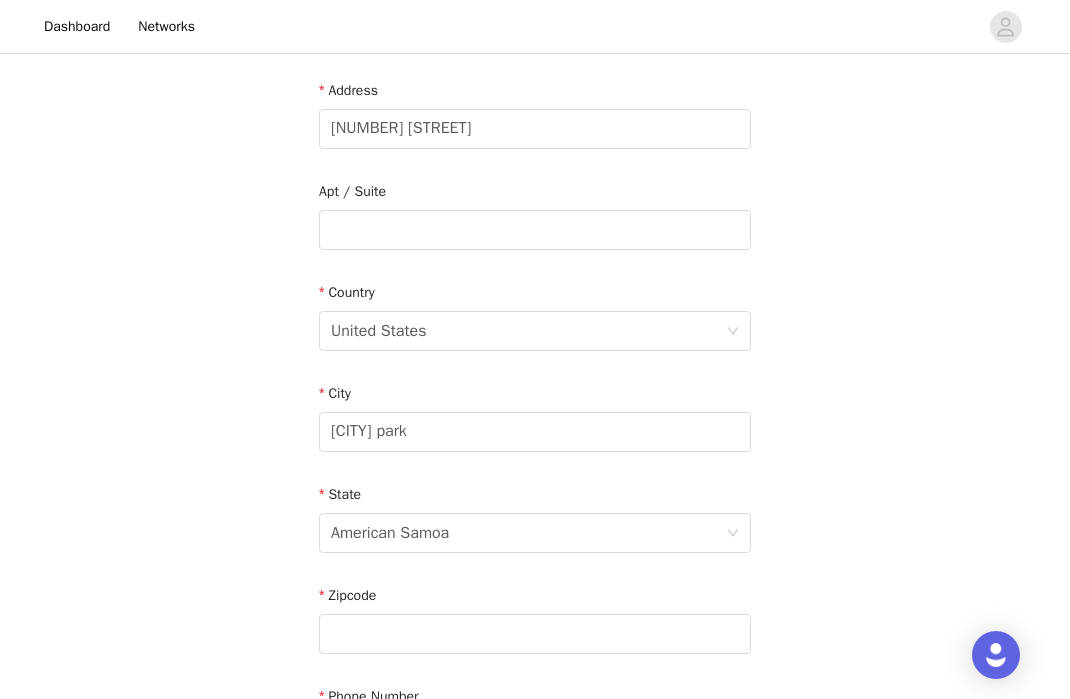 click on "State" at bounding box center (535, 498) 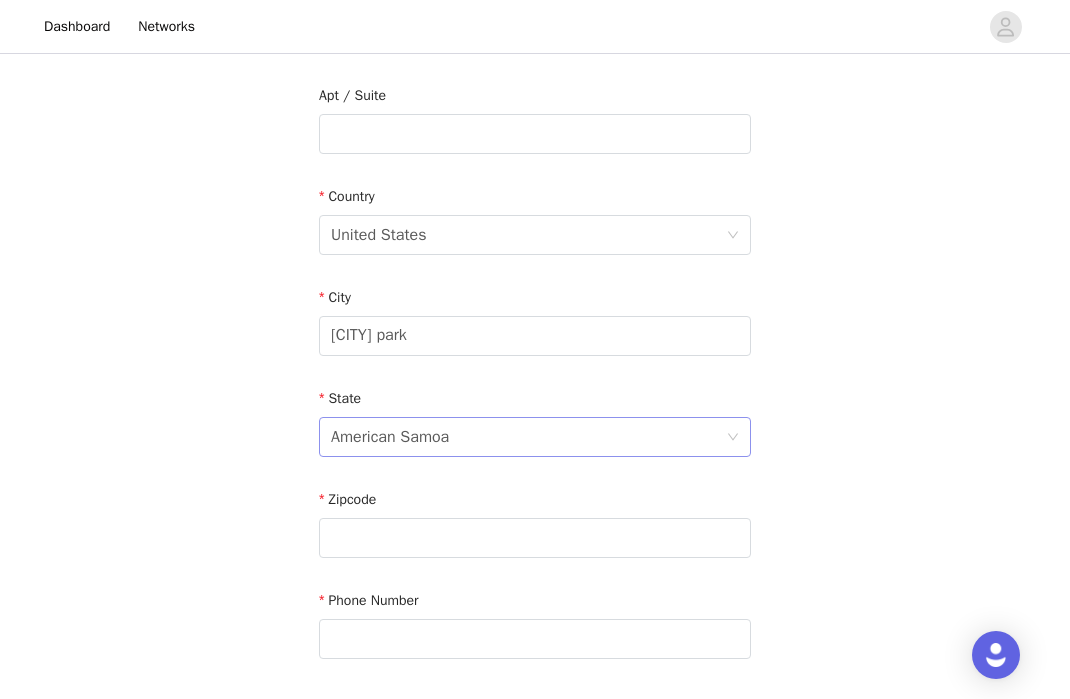 click on "American Samoa" at bounding box center [528, 437] 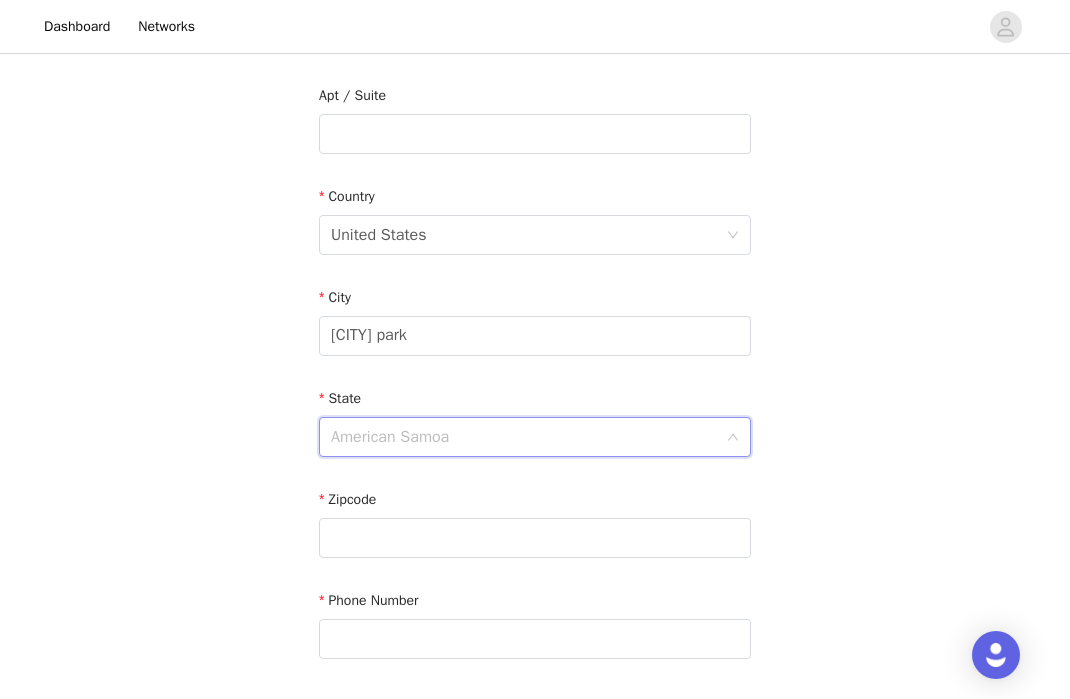 click at bounding box center (528, 437) 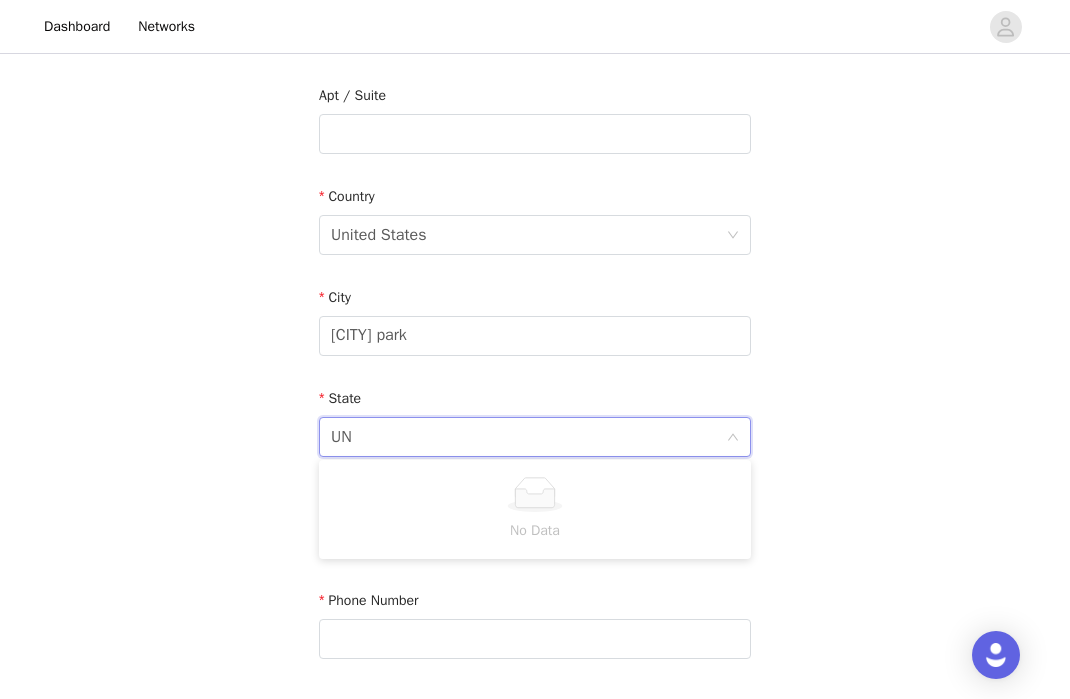 type on "U" 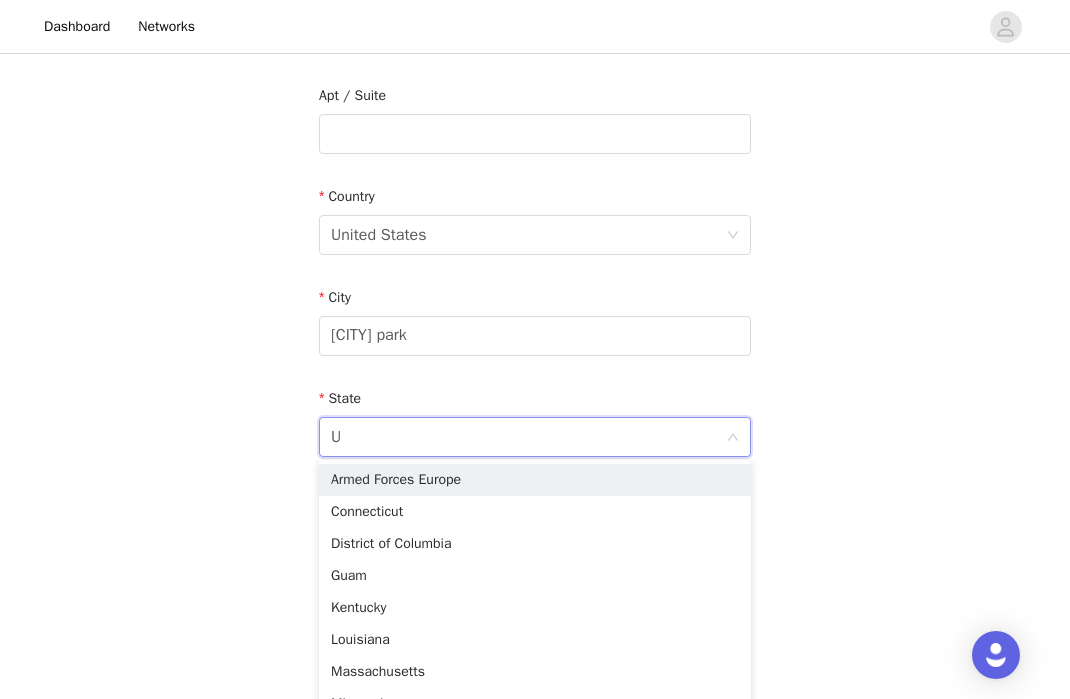 type 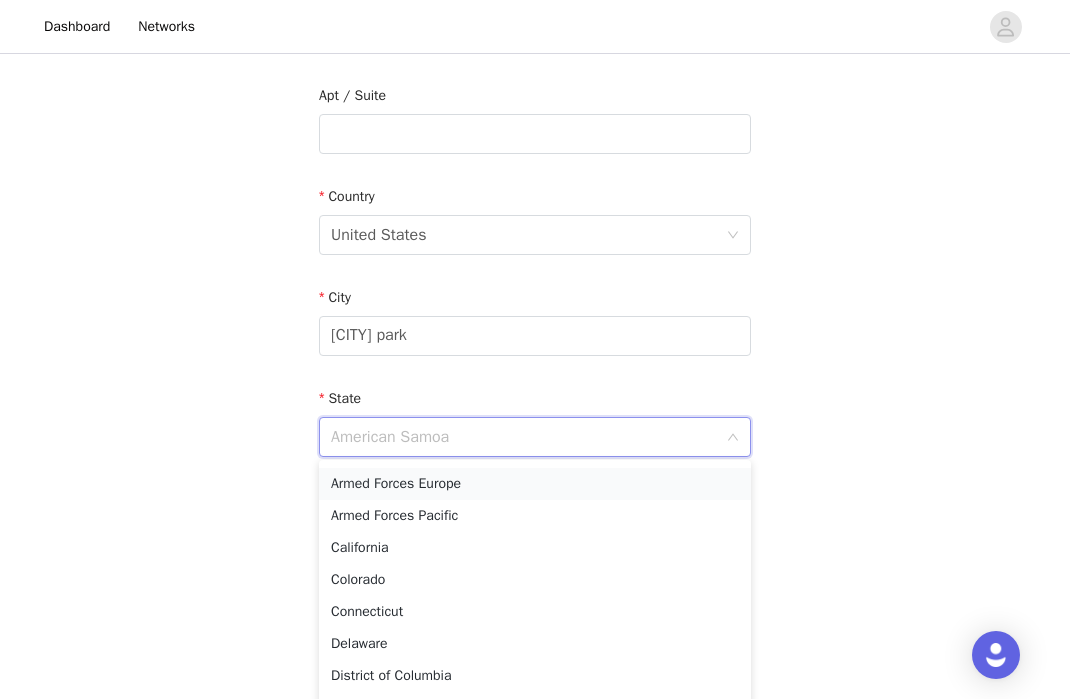 scroll, scrollTop: 189, scrollLeft: 0, axis: vertical 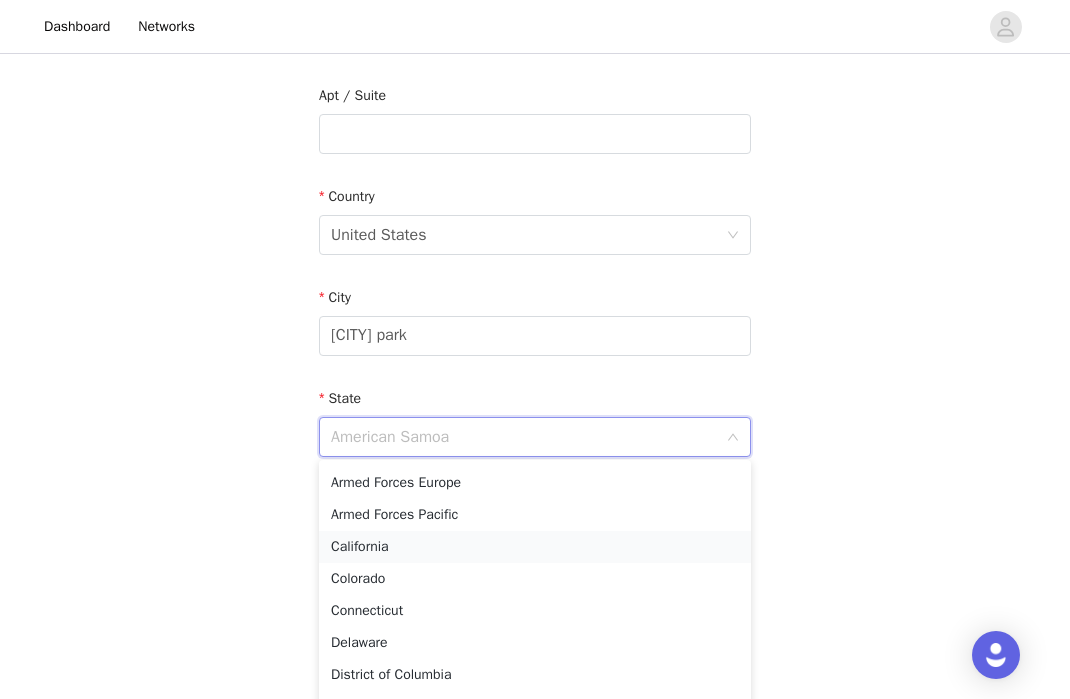 click on "California" at bounding box center [535, 547] 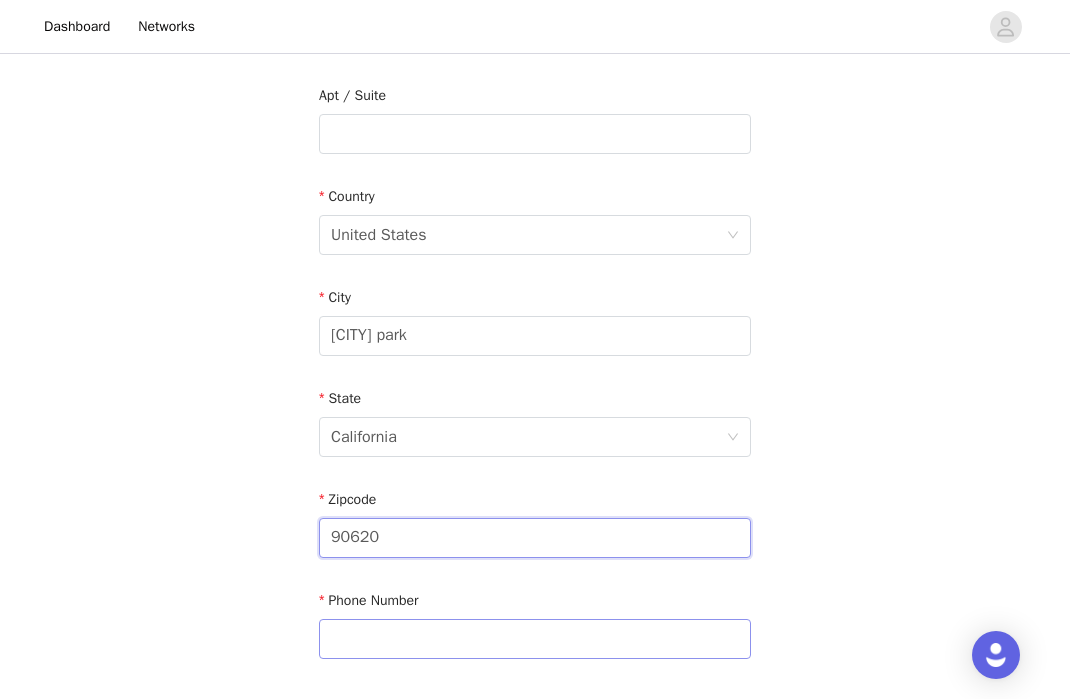 type on "90620" 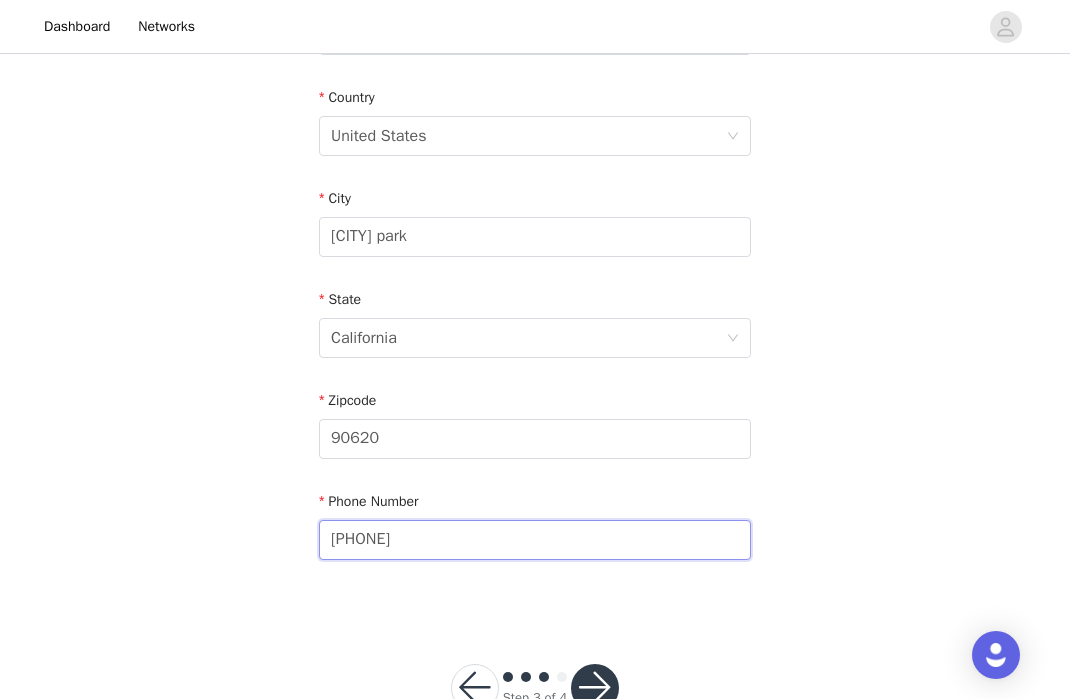 scroll, scrollTop: 664, scrollLeft: 0, axis: vertical 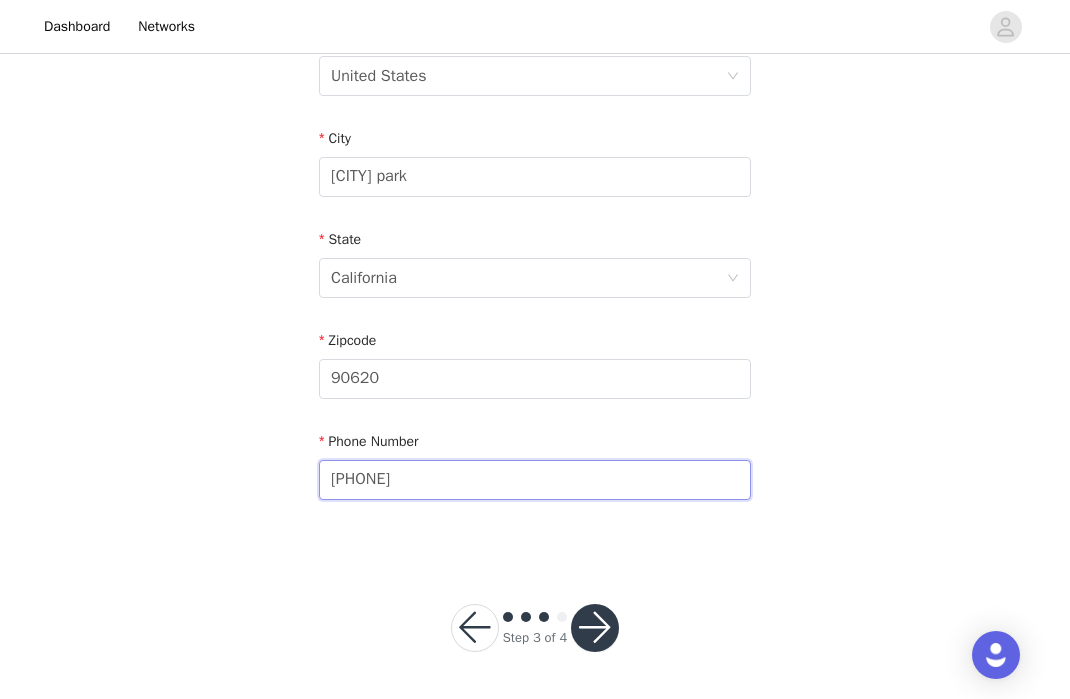 type on "[PHONE]" 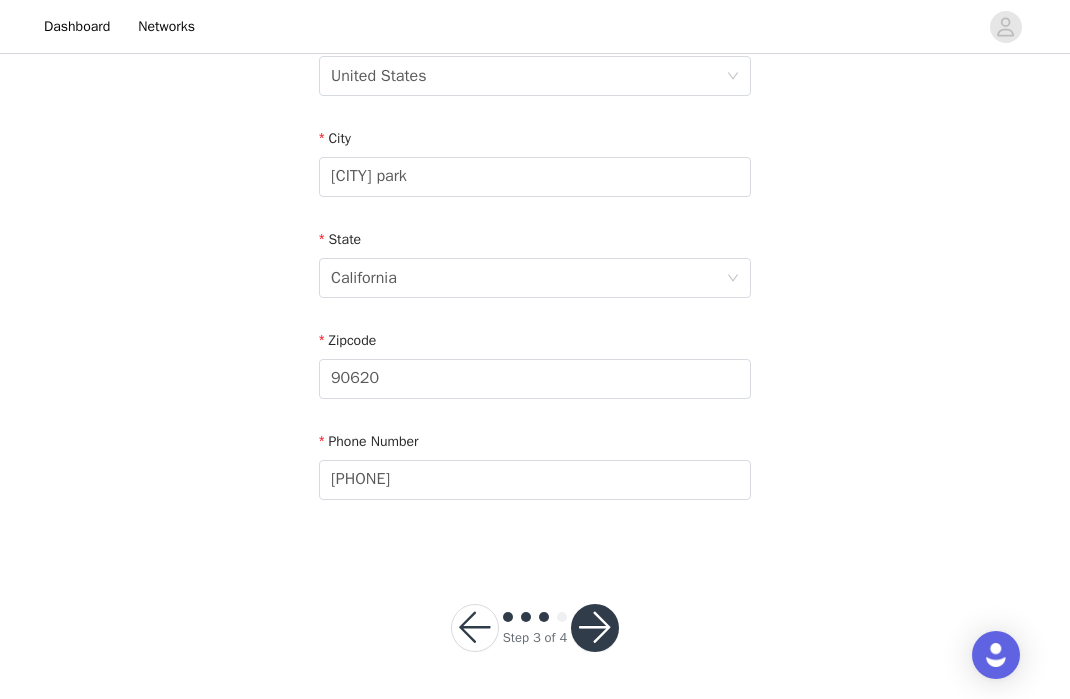 click at bounding box center [595, 628] 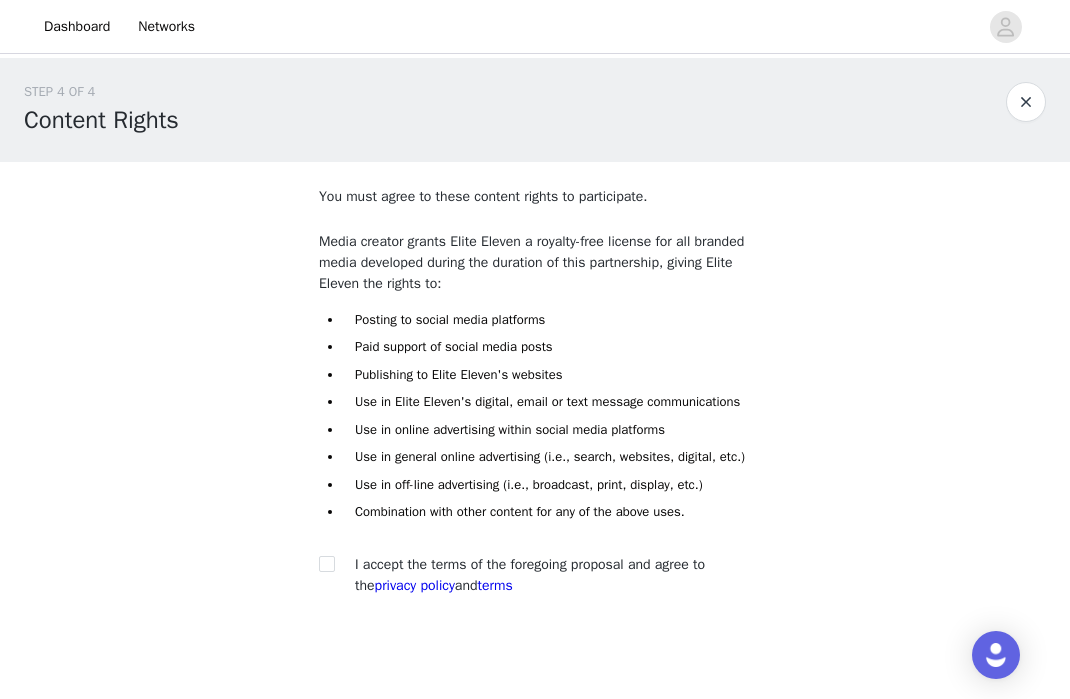 scroll, scrollTop: 53, scrollLeft: 0, axis: vertical 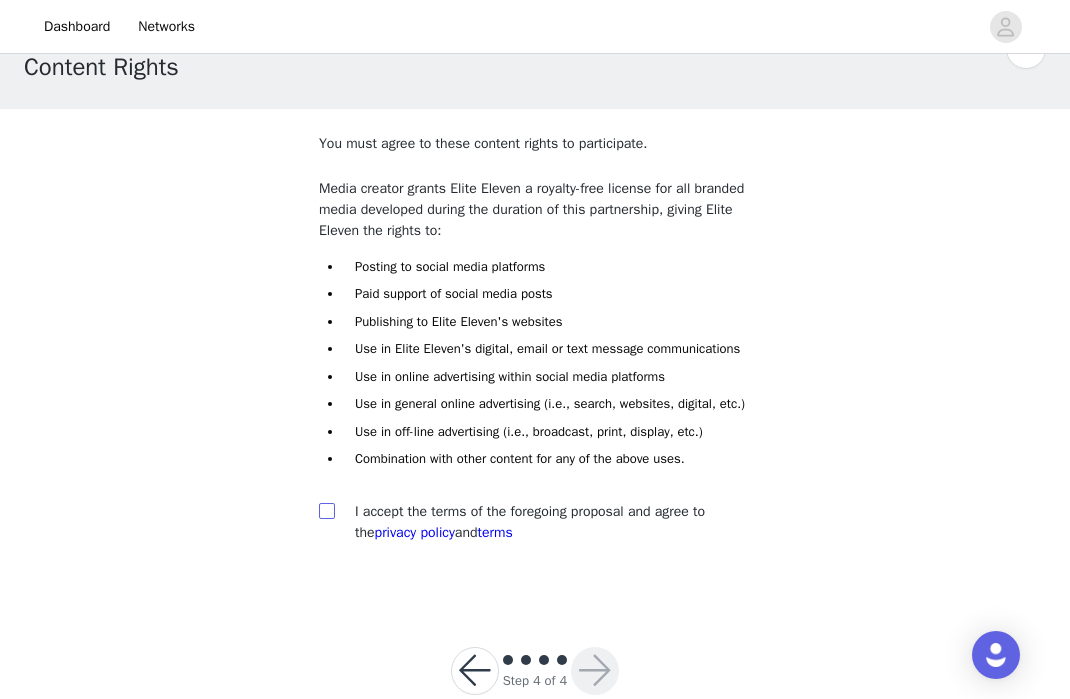 click at bounding box center (327, 511) 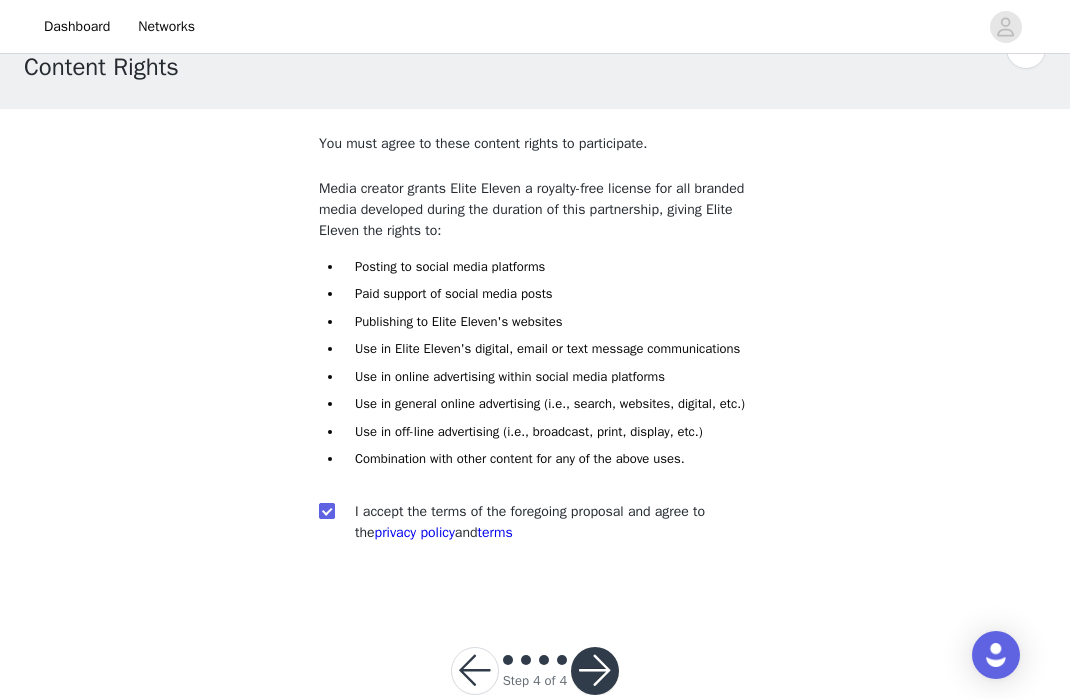 checkbox on "true" 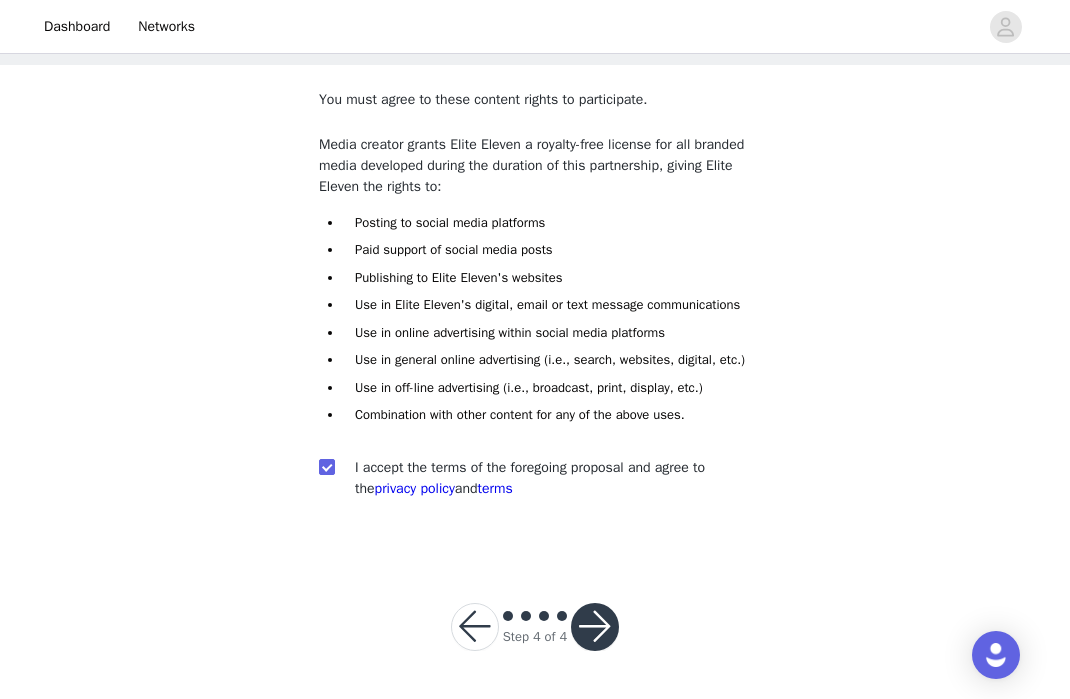 scroll, scrollTop: 130, scrollLeft: 0, axis: vertical 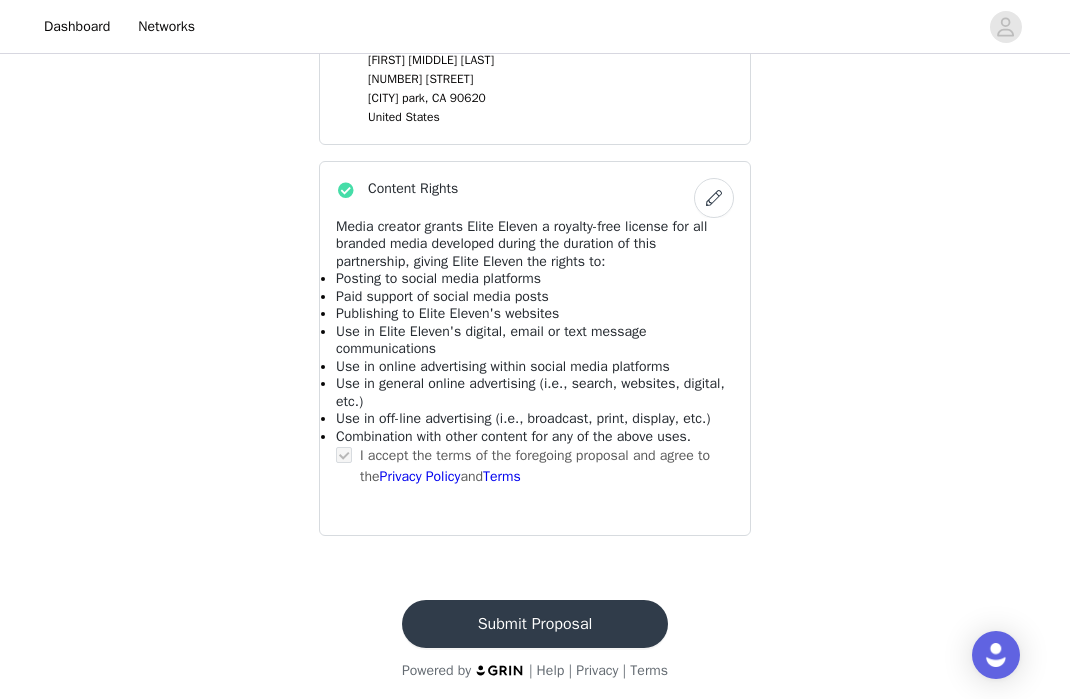 click on "Submit Proposal" at bounding box center (535, 624) 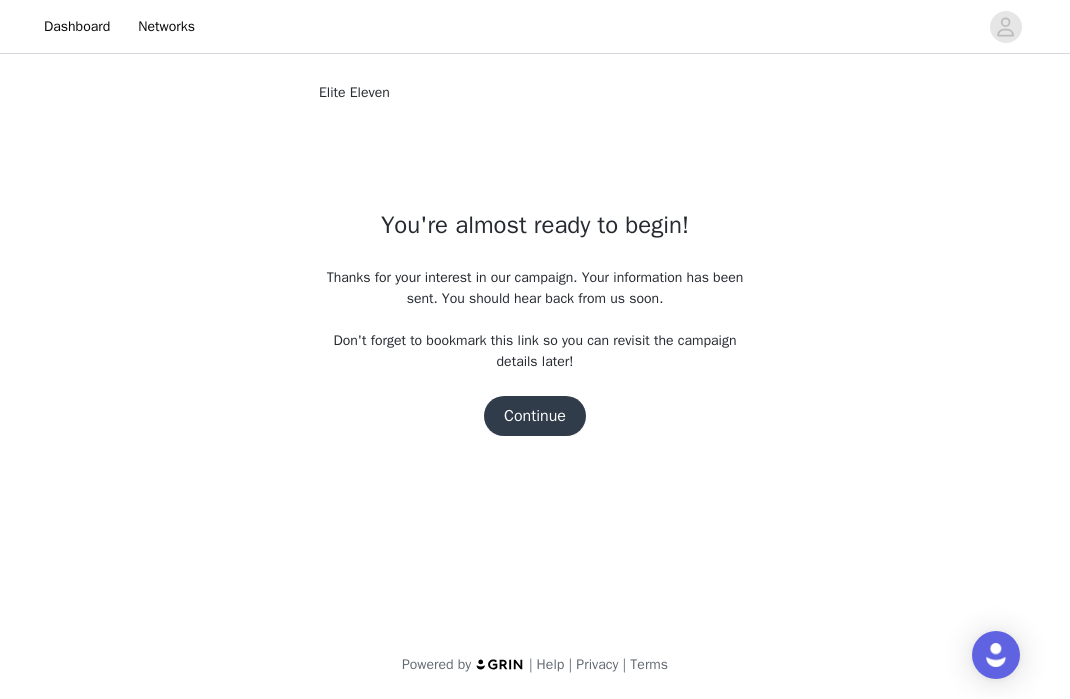 scroll, scrollTop: 0, scrollLeft: 0, axis: both 